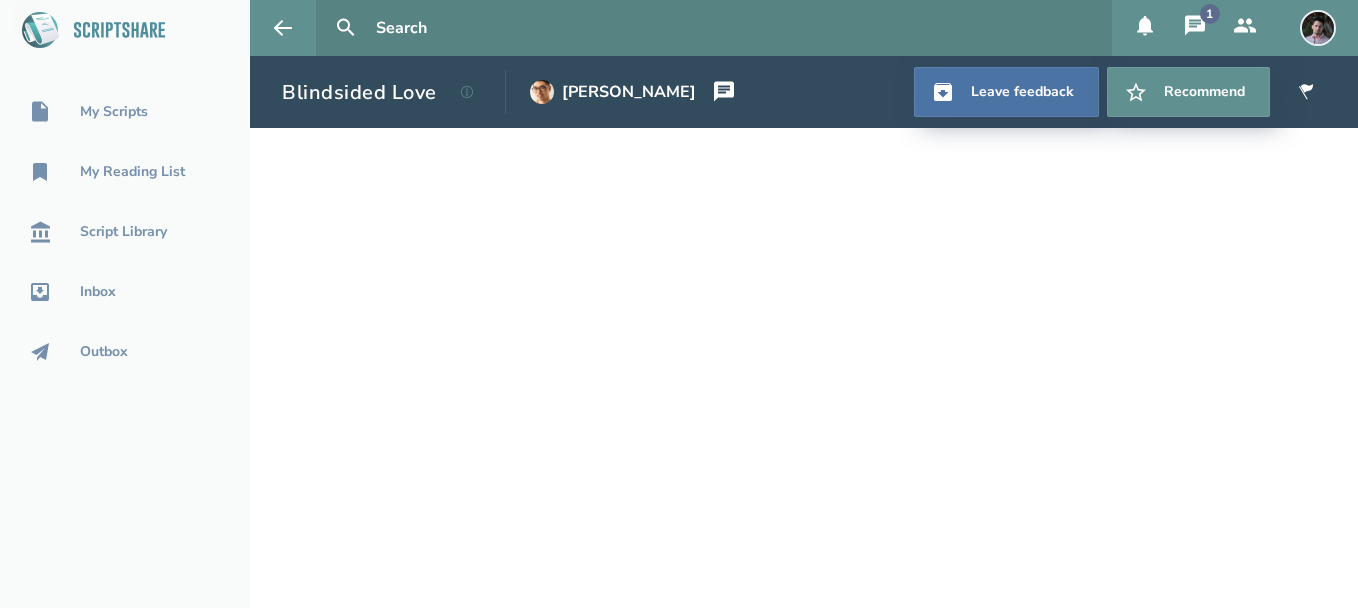 scroll, scrollTop: 0, scrollLeft: 0, axis: both 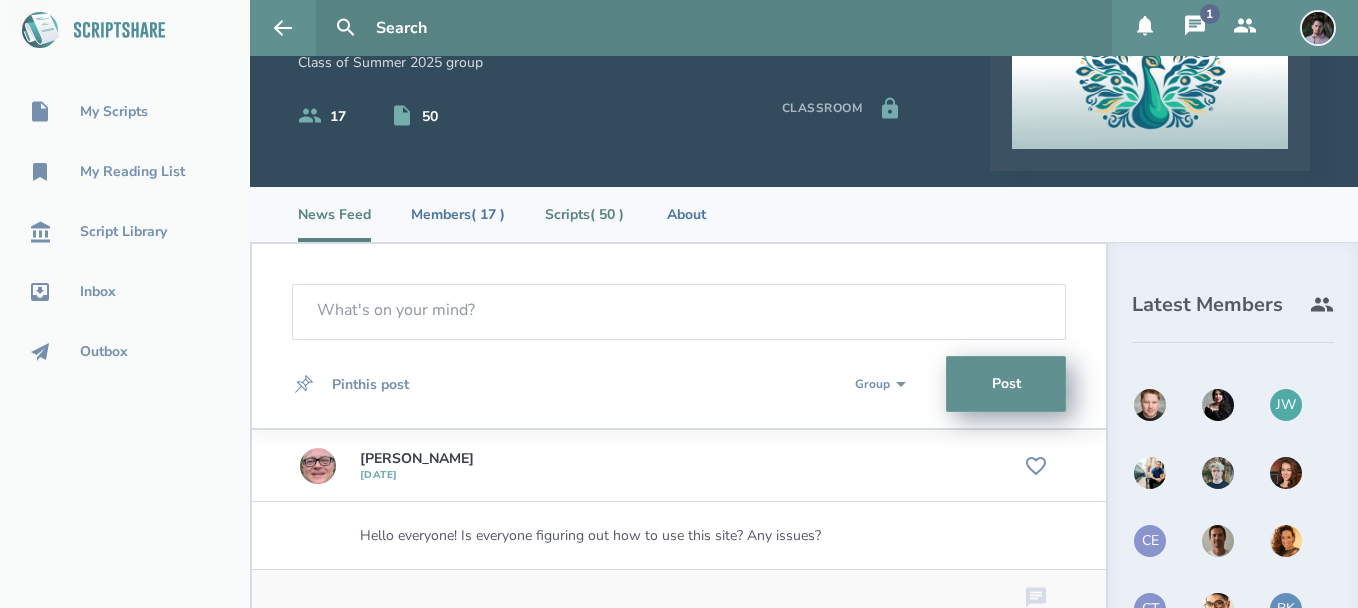 click on "Scripts  ( 50 )" at bounding box center [584, 214] 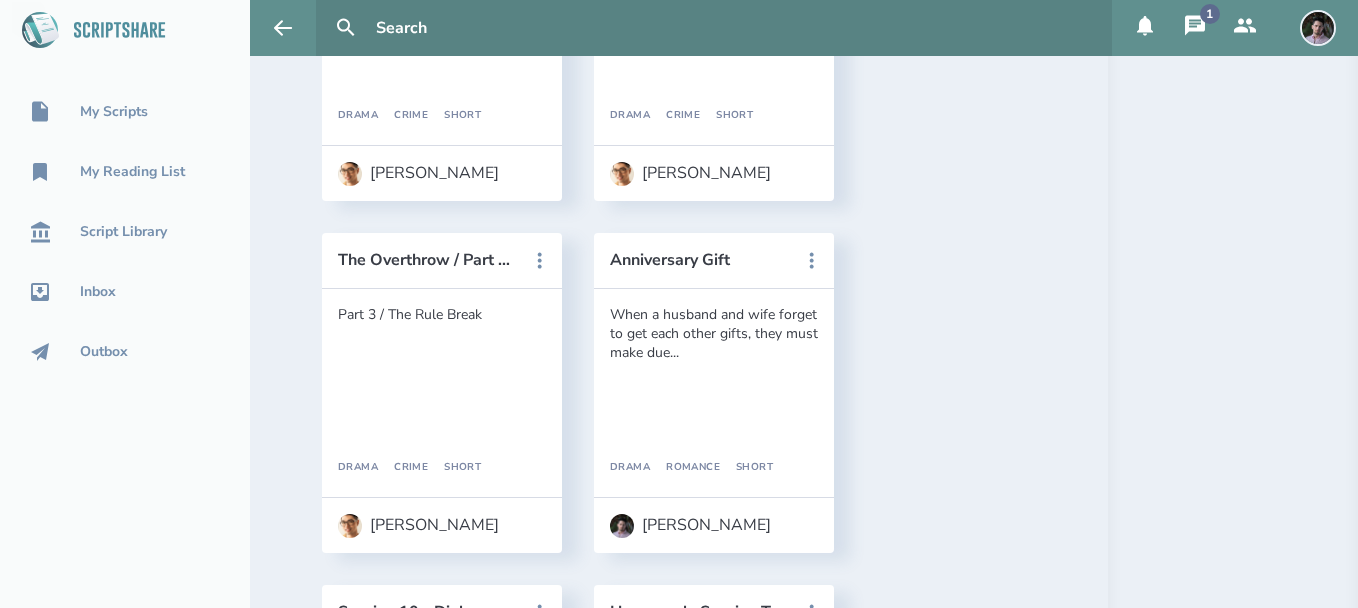 scroll, scrollTop: 8589, scrollLeft: 0, axis: vertical 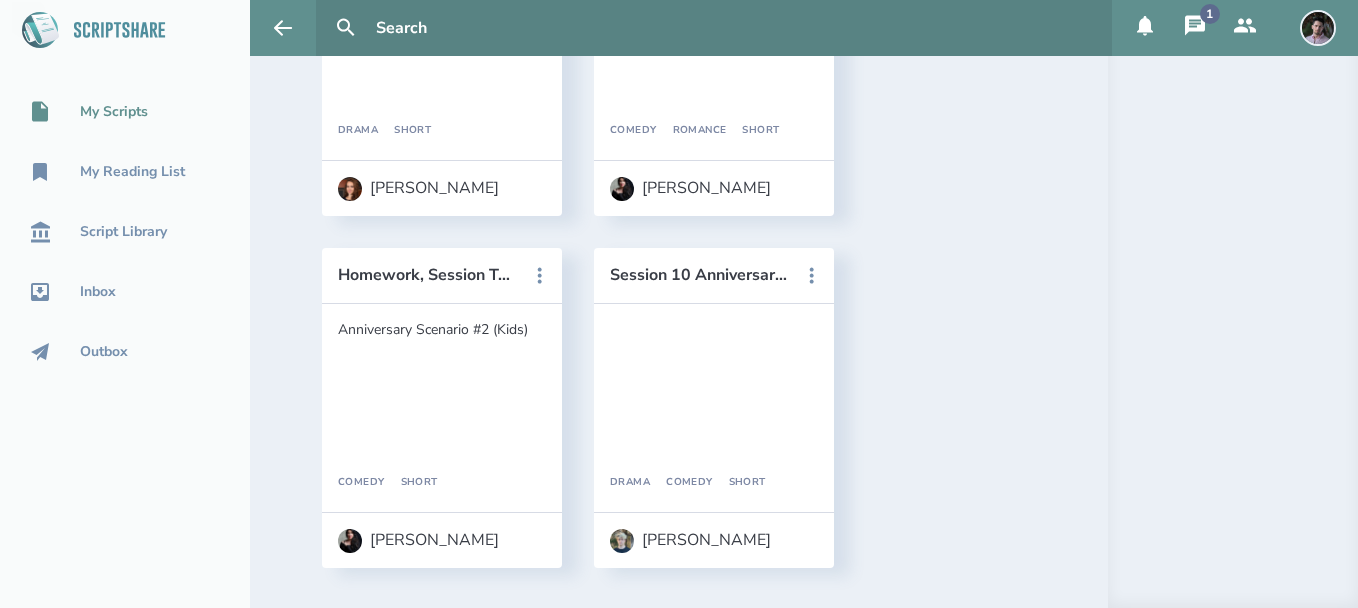 click on "My Scripts" at bounding box center [125, 112] 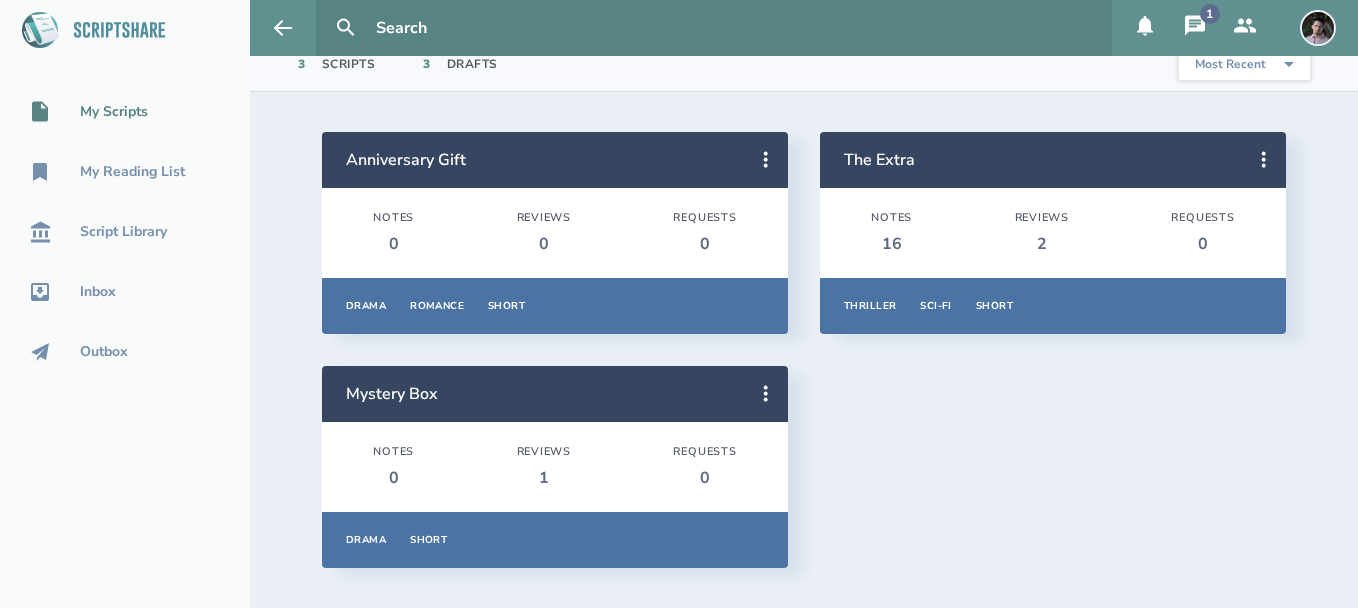 scroll, scrollTop: 128, scrollLeft: 0, axis: vertical 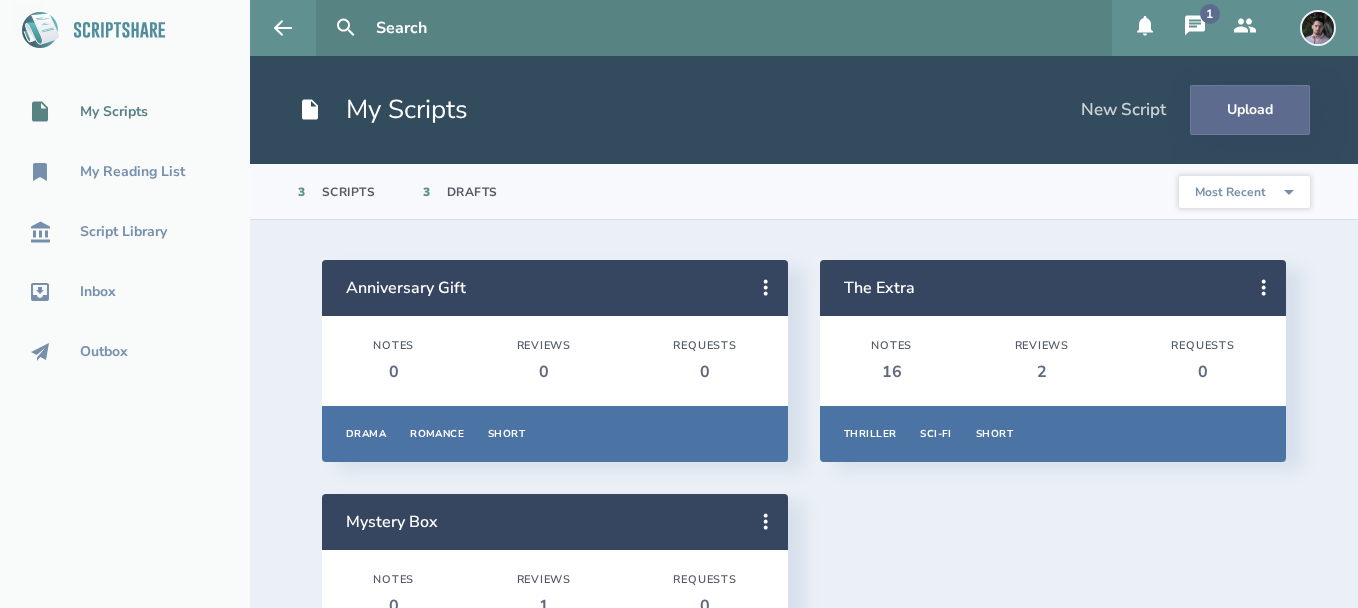 click on "Upload" at bounding box center (1250, 110) 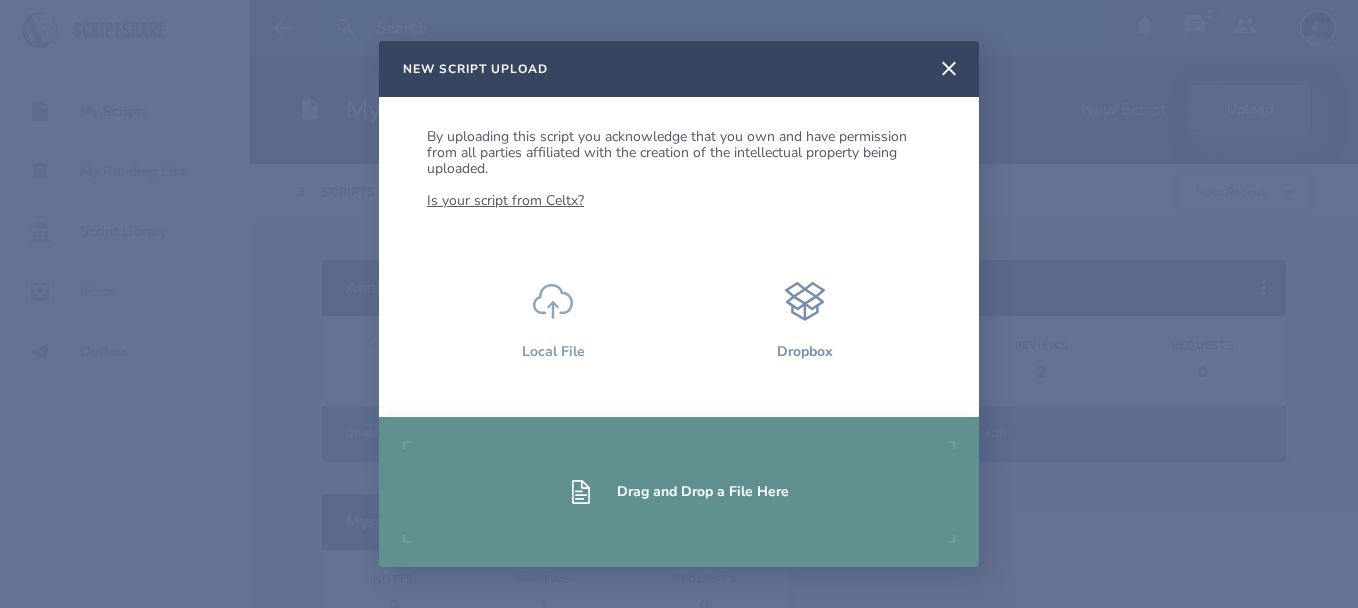 click on "Local File" at bounding box center [553, 320] 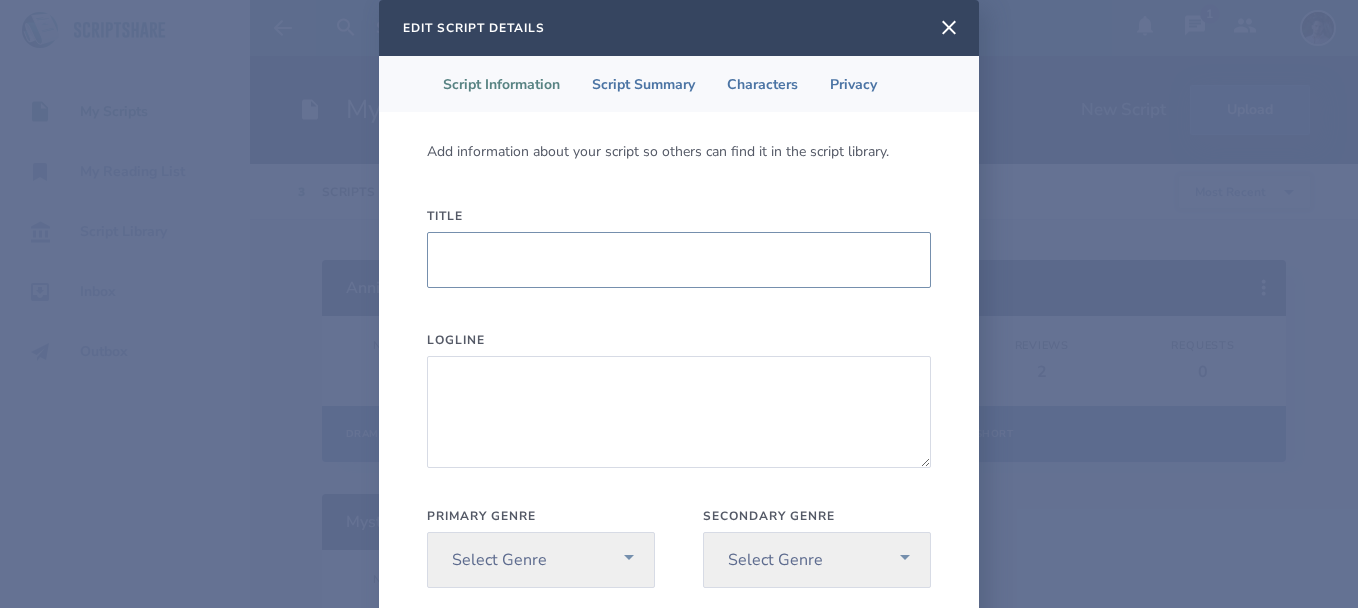 click on "Title" at bounding box center (679, 260) 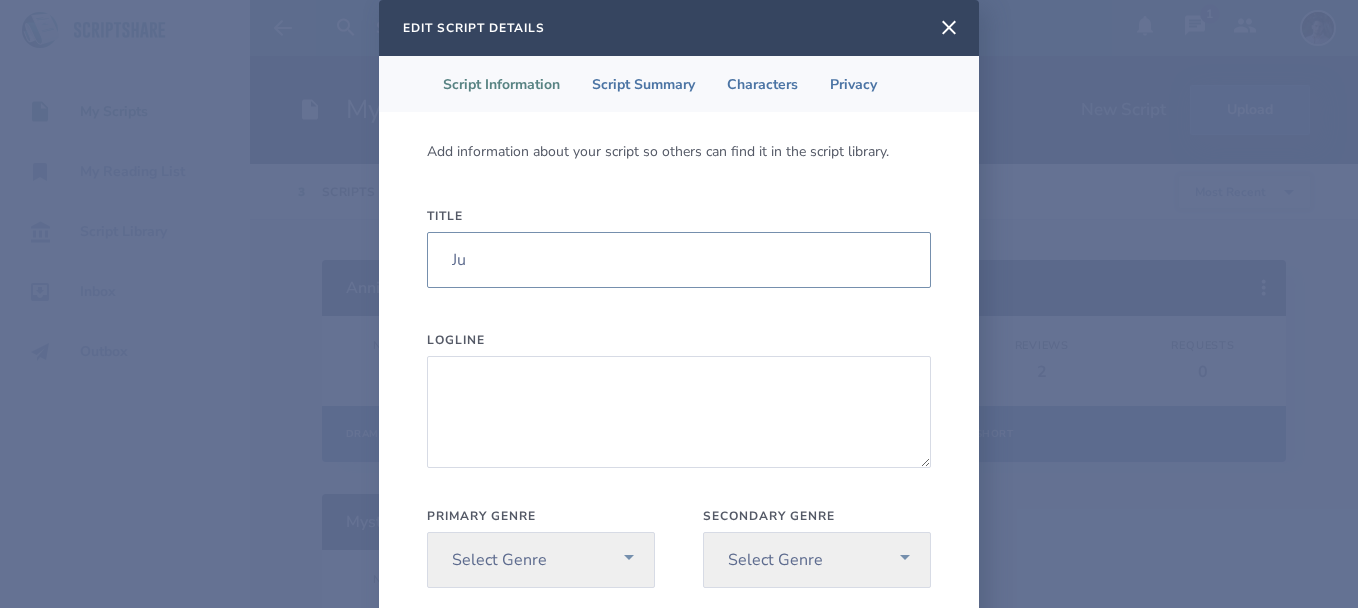type on "J" 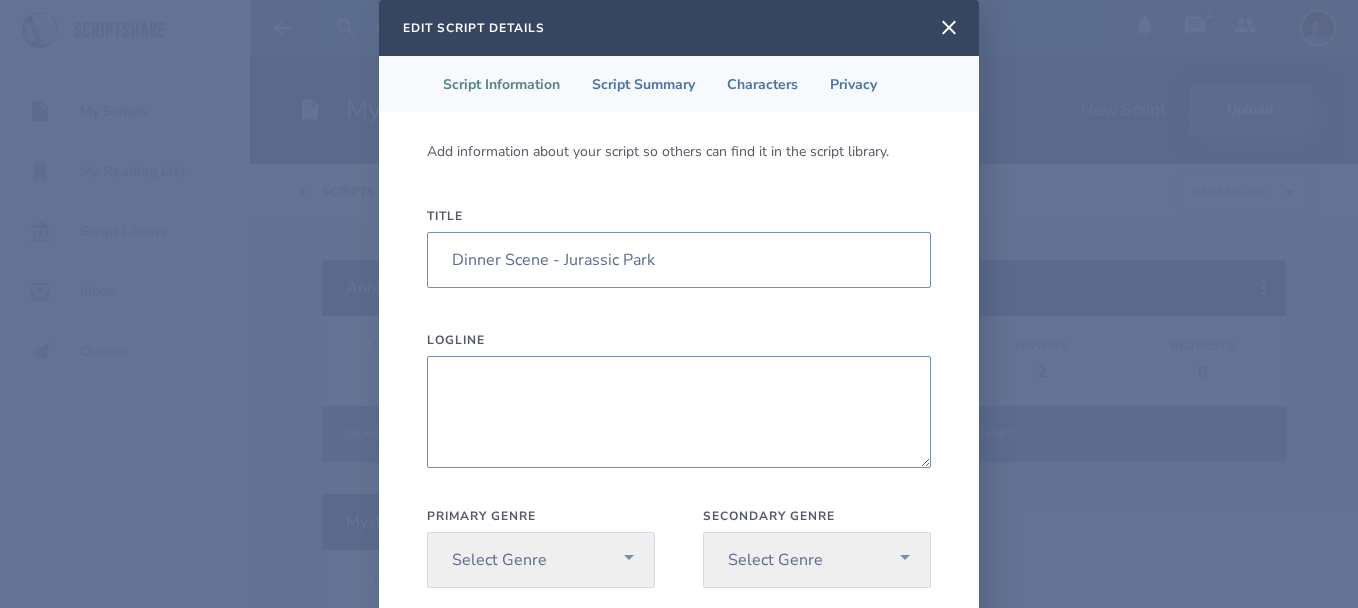 type on "Dinner Scene - Jurassic Park" 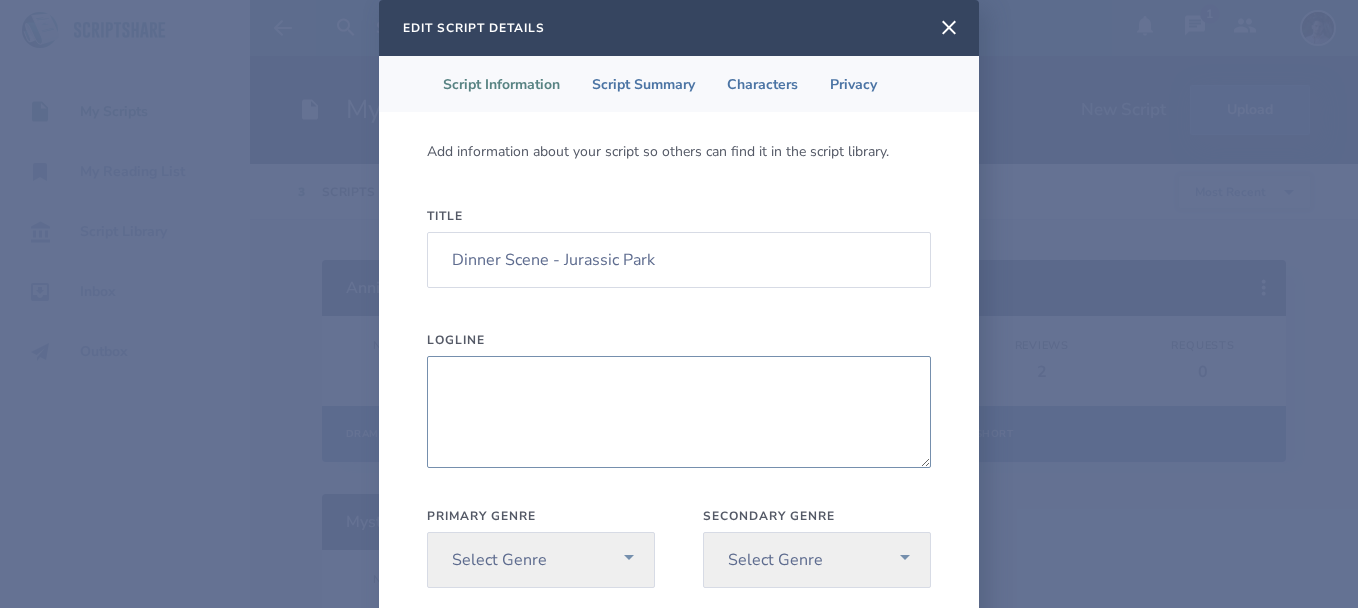 click on "Logline" at bounding box center [679, 412] 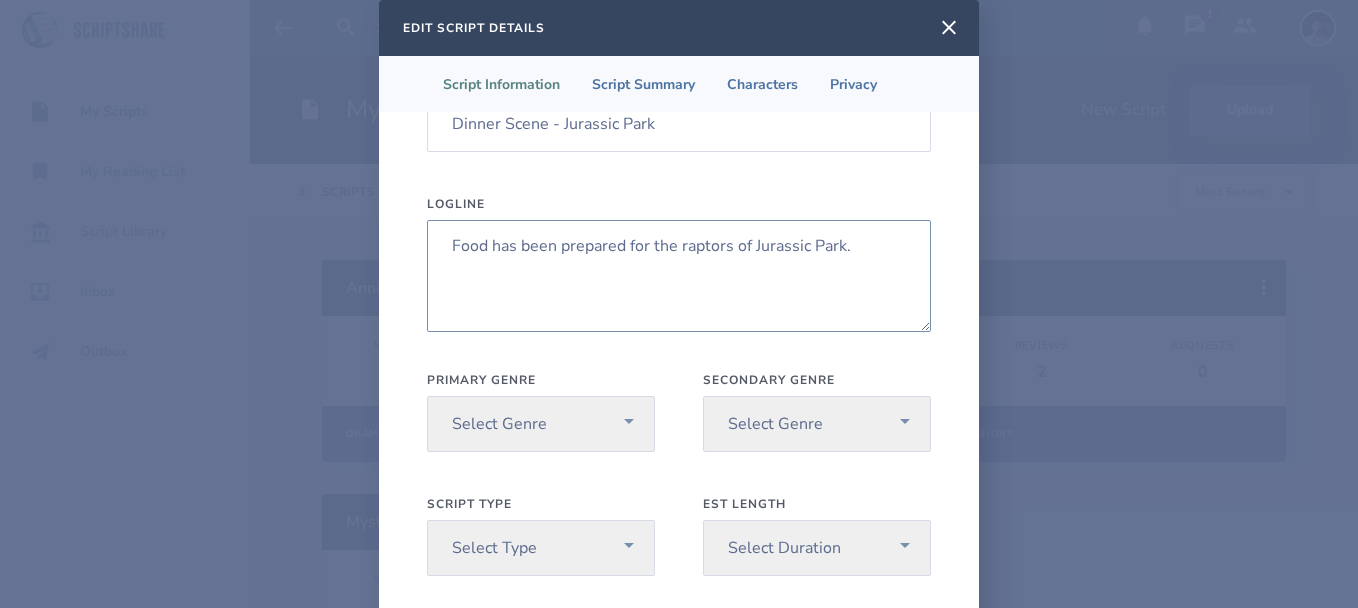 scroll, scrollTop: 146, scrollLeft: 0, axis: vertical 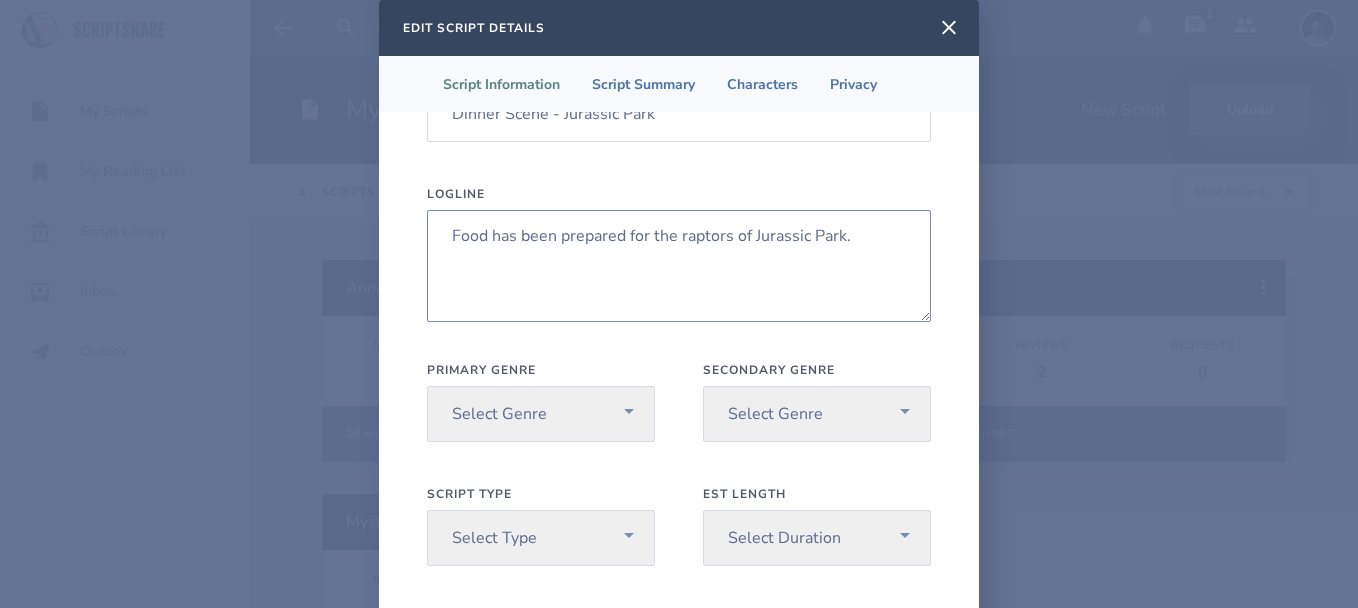 type on "Food has been prepared for the raptors of Jurassic Park." 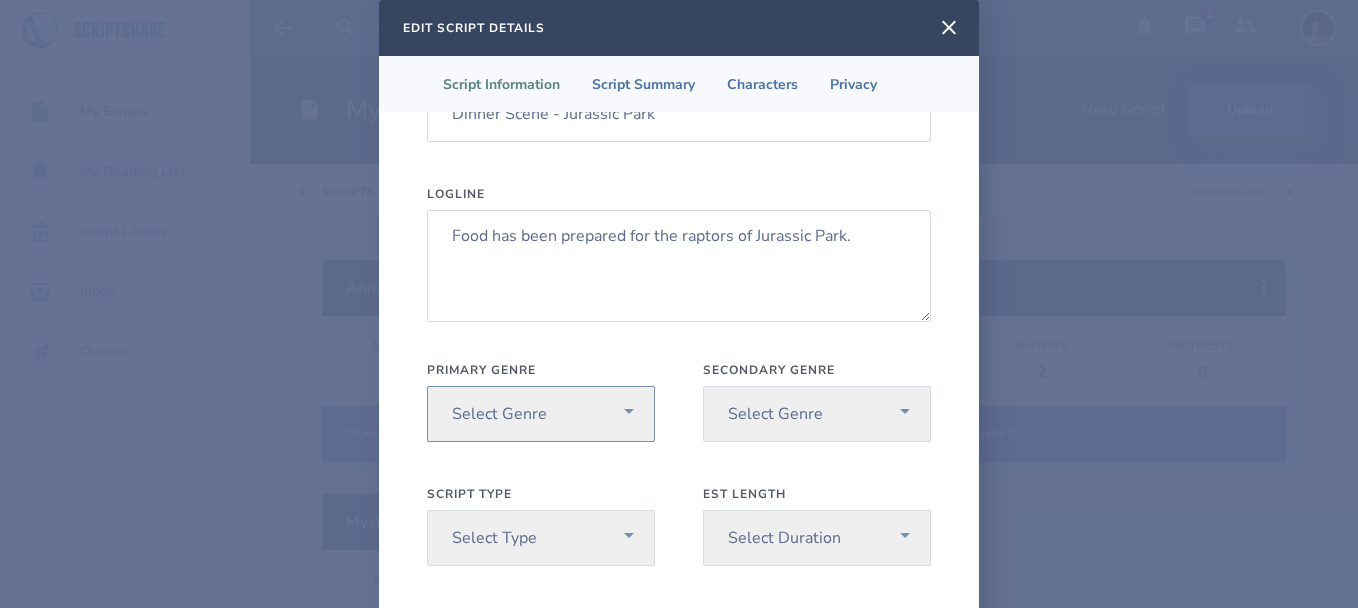 click on "Select Genre Action Adventure Animation Biography Christmas Comedy Crime Drama Faith Family Fantasy Film-Noir History Holiday Horror Music Musical Mystery Romance Sci-Fi Sport Thriller War Western" at bounding box center (541, 414) 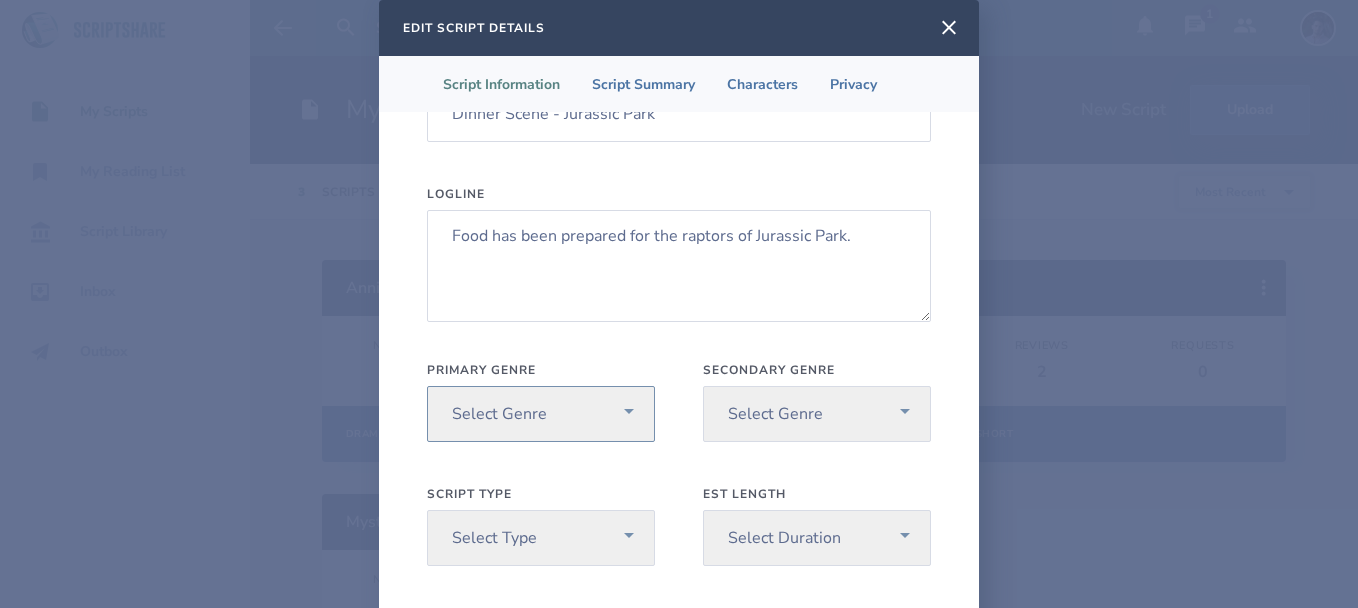 select on "13" 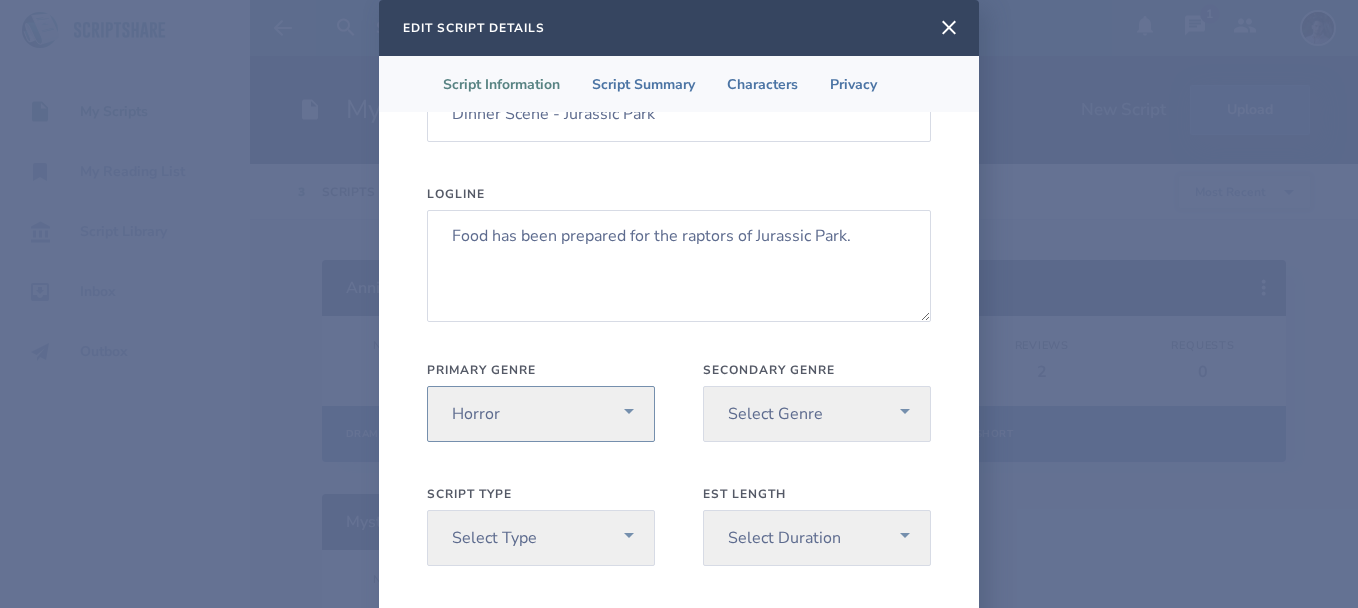 click on "Select Genre Action Adventure Animation Biography Christmas Comedy Crime Drama Faith Family Fantasy Film-Noir History Holiday Horror Music Musical Mystery Romance Sci-Fi Sport Thriller War Western" at bounding box center (541, 414) 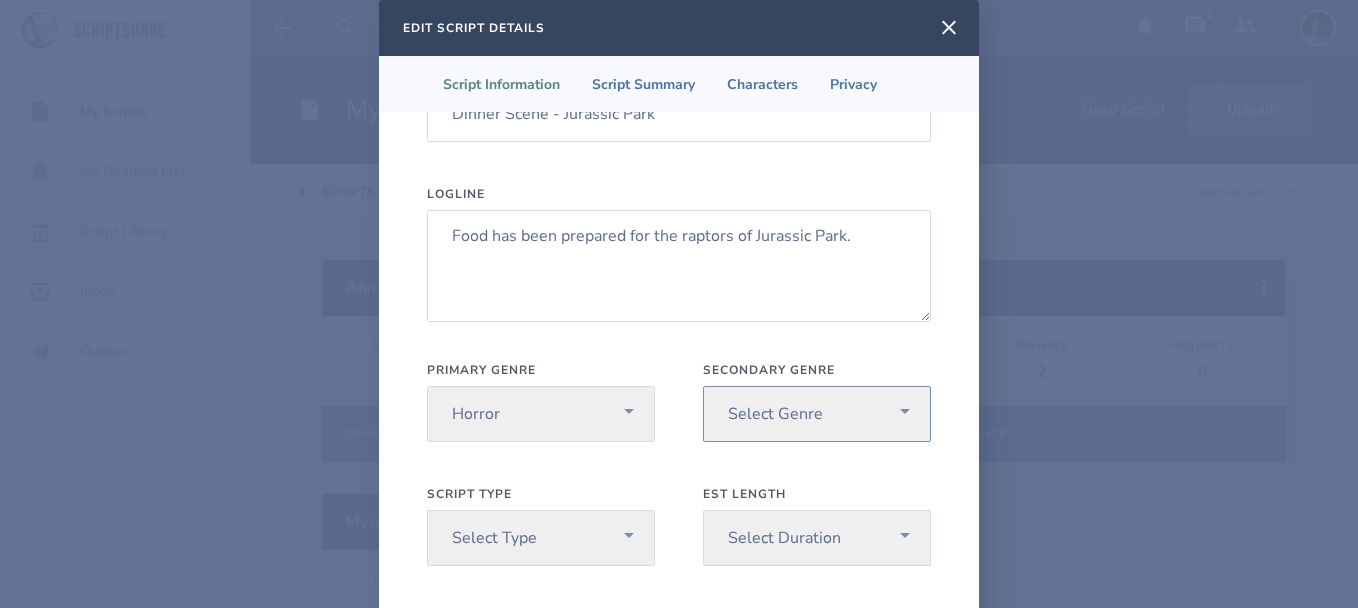 click on "Select Genre Action Adventure Animation Biography Christmas Comedy Crime Drama Faith Family Fantasy Film-Noir History Holiday Horror Music Musical Mystery Romance Sci-Fi Sport Thriller War Western" at bounding box center [817, 414] 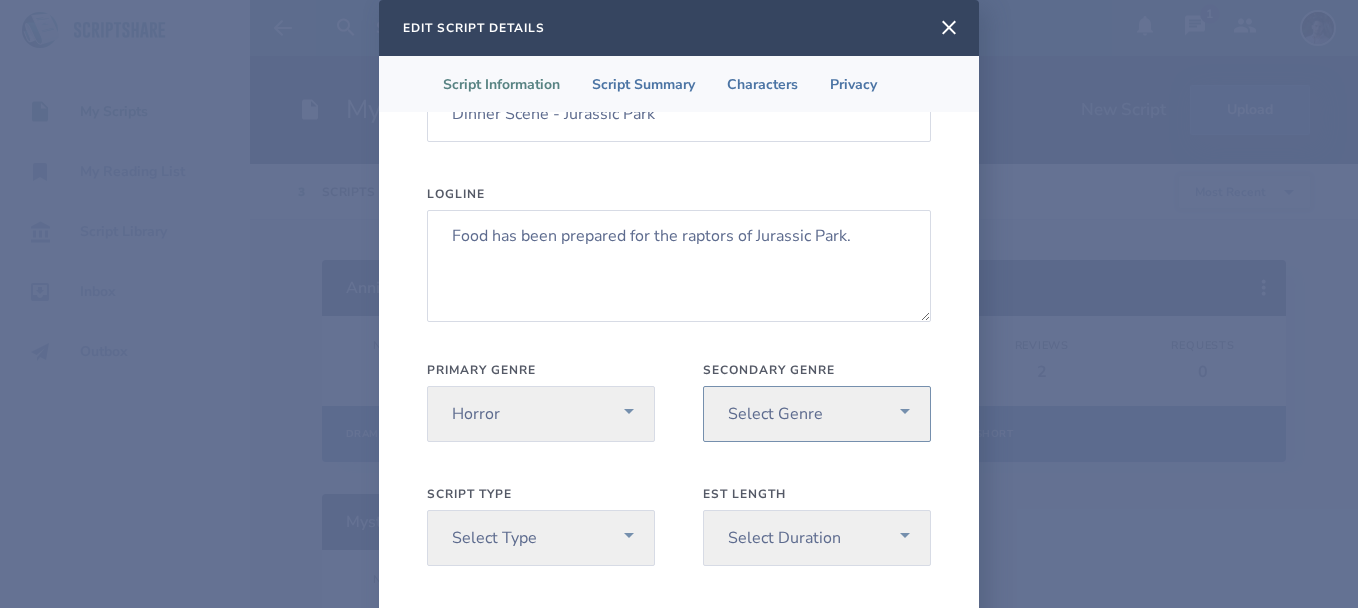 select on "20" 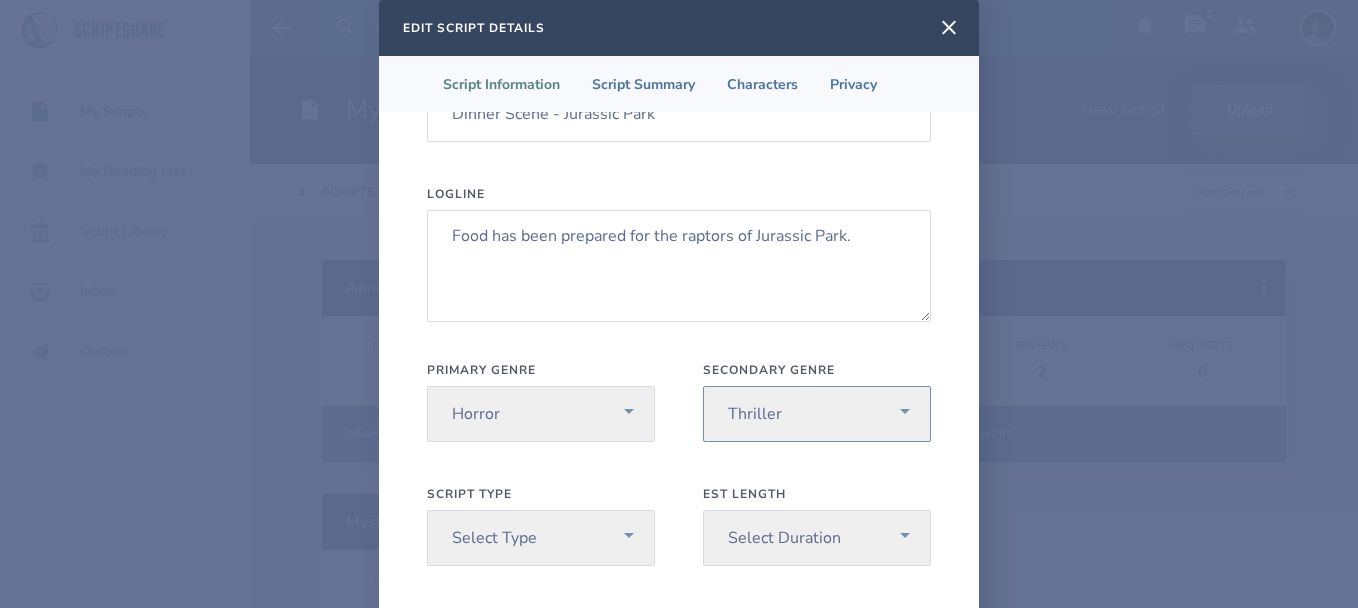 click on "Select Genre Action Adventure Animation Biography Christmas Comedy Crime Drama Faith Family Fantasy Film-Noir History Holiday Horror Music Musical Mystery Romance Sci-Fi Sport Thriller War Western" at bounding box center [817, 414] 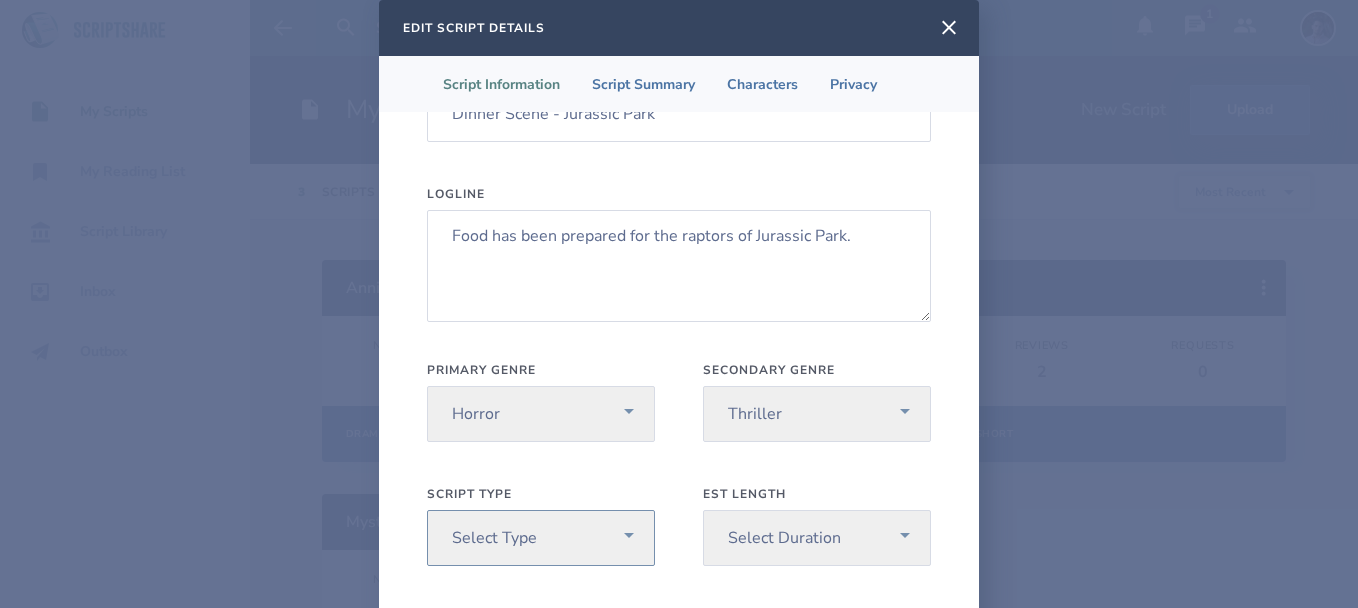 click on "Select Type Pilot Short Feature" at bounding box center [541, 538] 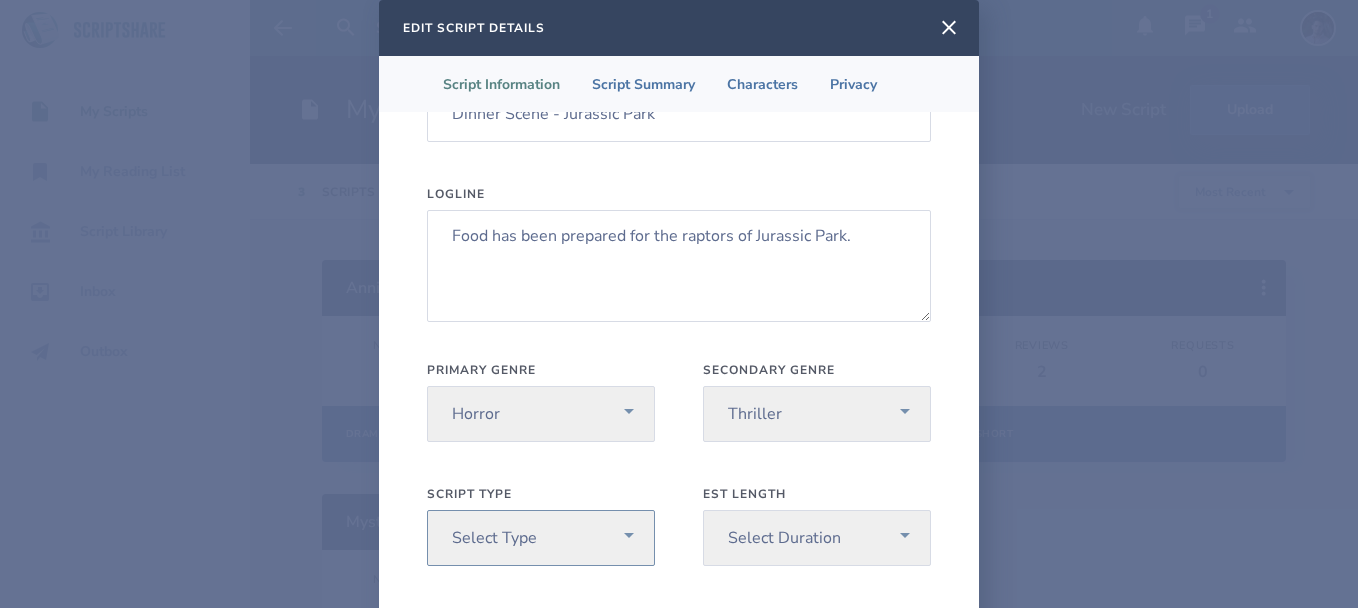 select on "2" 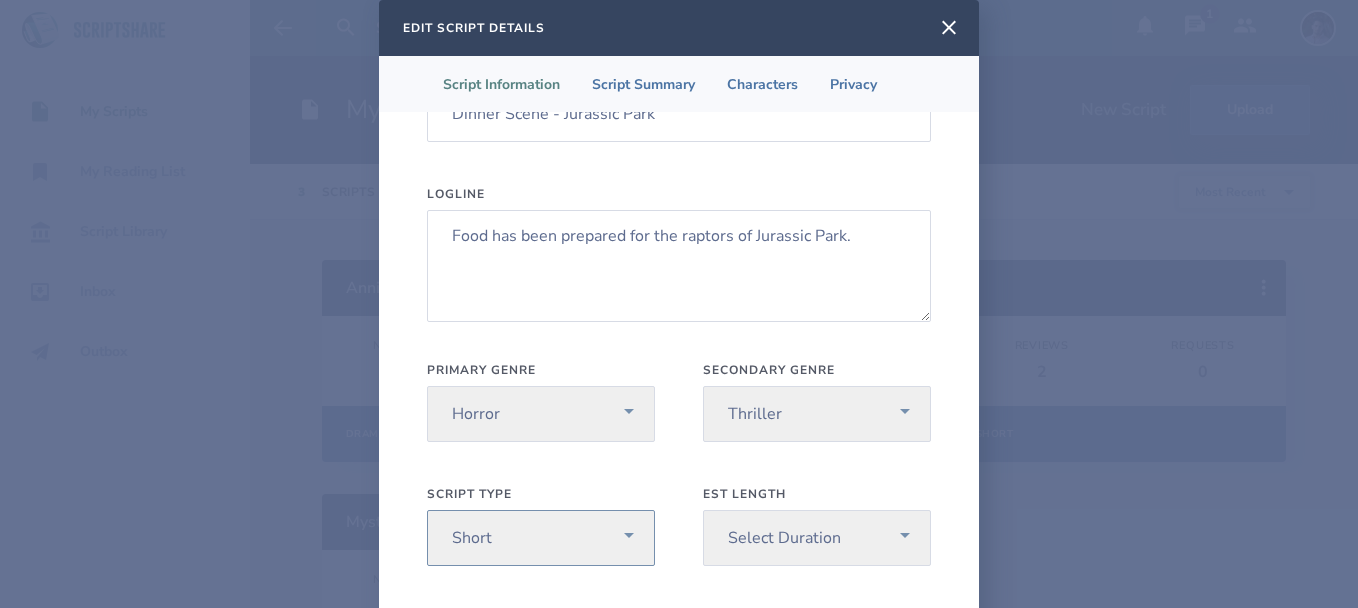 click on "Select Type Pilot Short Feature" at bounding box center (541, 538) 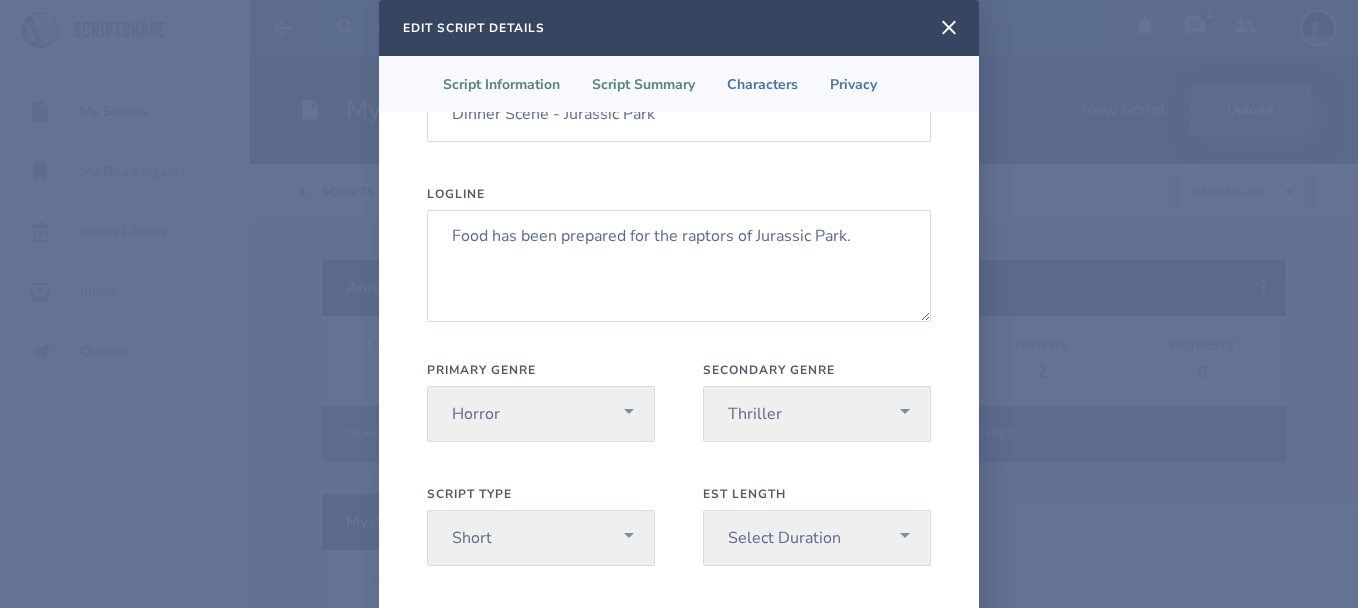 click on "Script Summary" at bounding box center [643, 84] 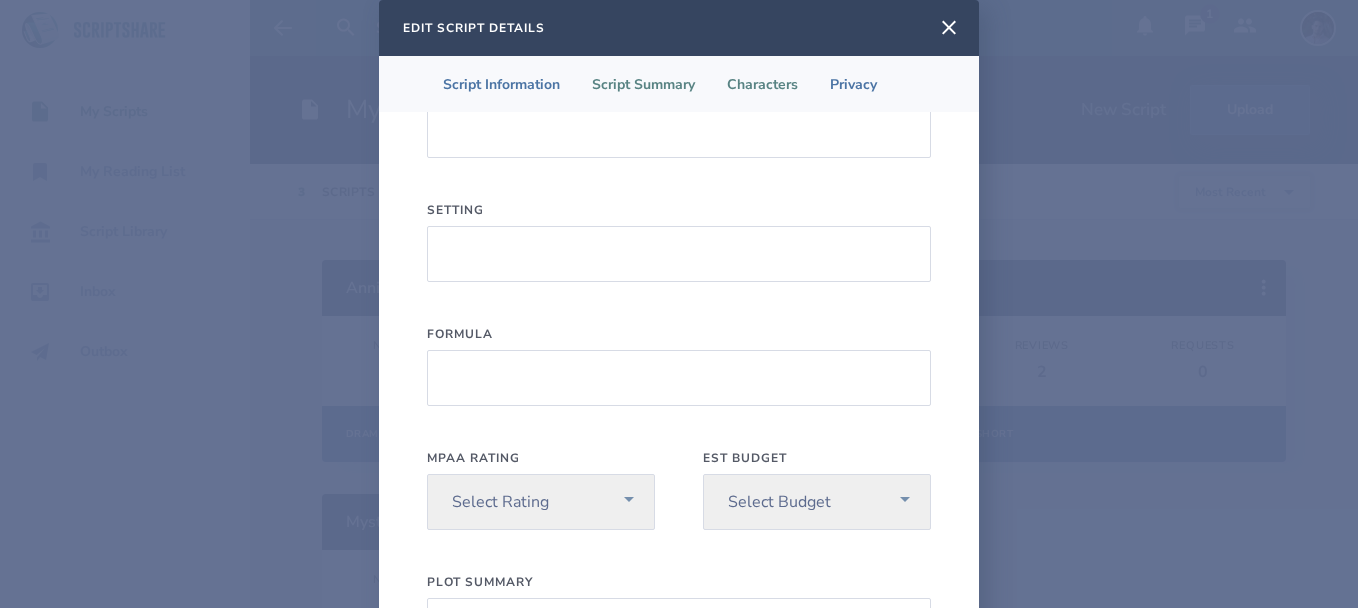 click on "Characters" at bounding box center (762, 84) 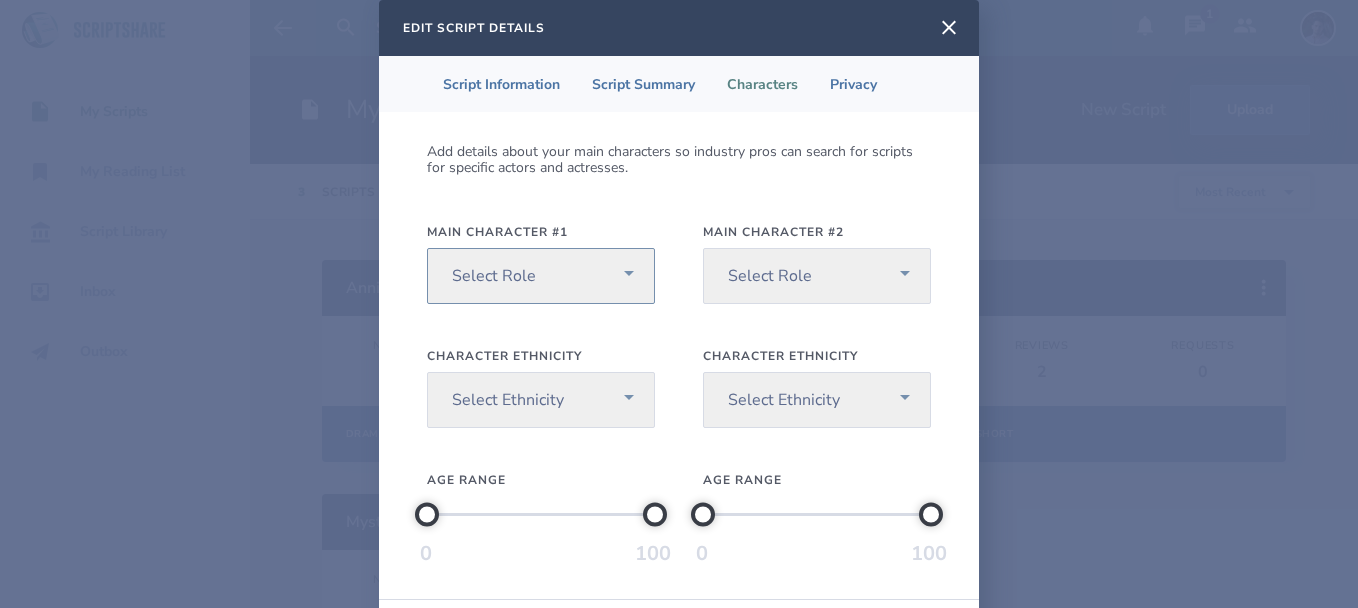 click on "Select Role [DEMOGRAPHIC_DATA] Lead [DEMOGRAPHIC_DATA] Lead Non-gender Specific" at bounding box center (541, 276) 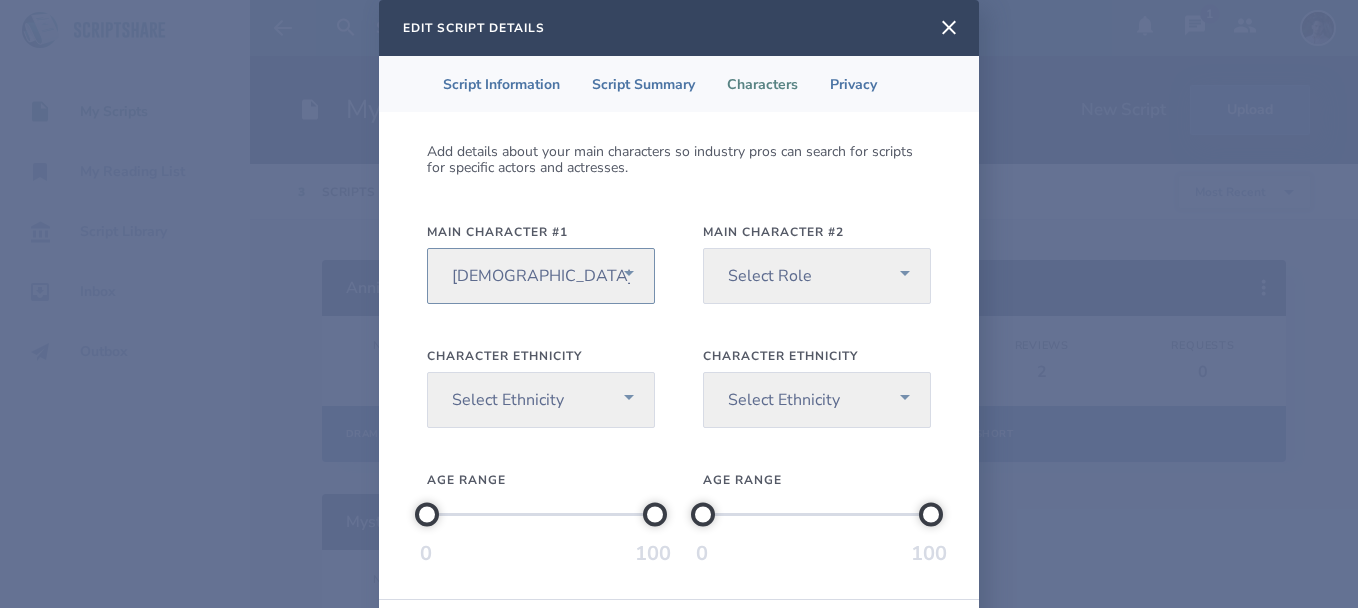 click on "Select Role [DEMOGRAPHIC_DATA] Lead [DEMOGRAPHIC_DATA] Lead Non-gender Specific" at bounding box center (541, 276) 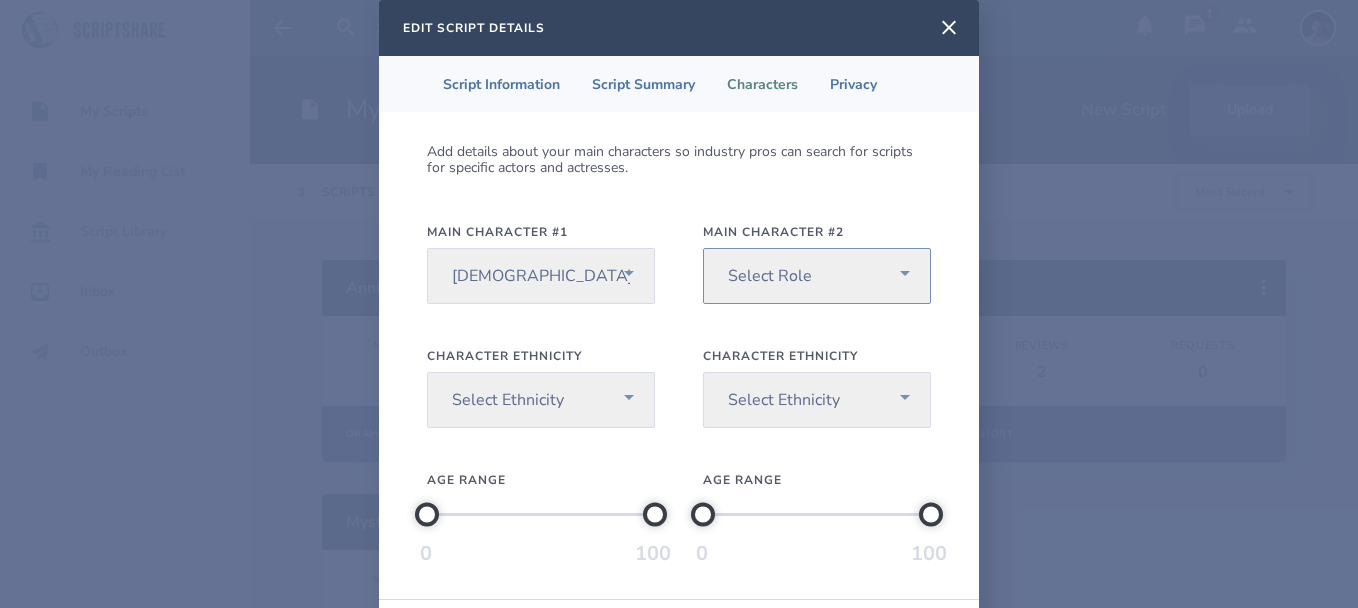 click on "Select Role [DEMOGRAPHIC_DATA] Lead [DEMOGRAPHIC_DATA] Lead Non-gender Specific" at bounding box center (817, 276) 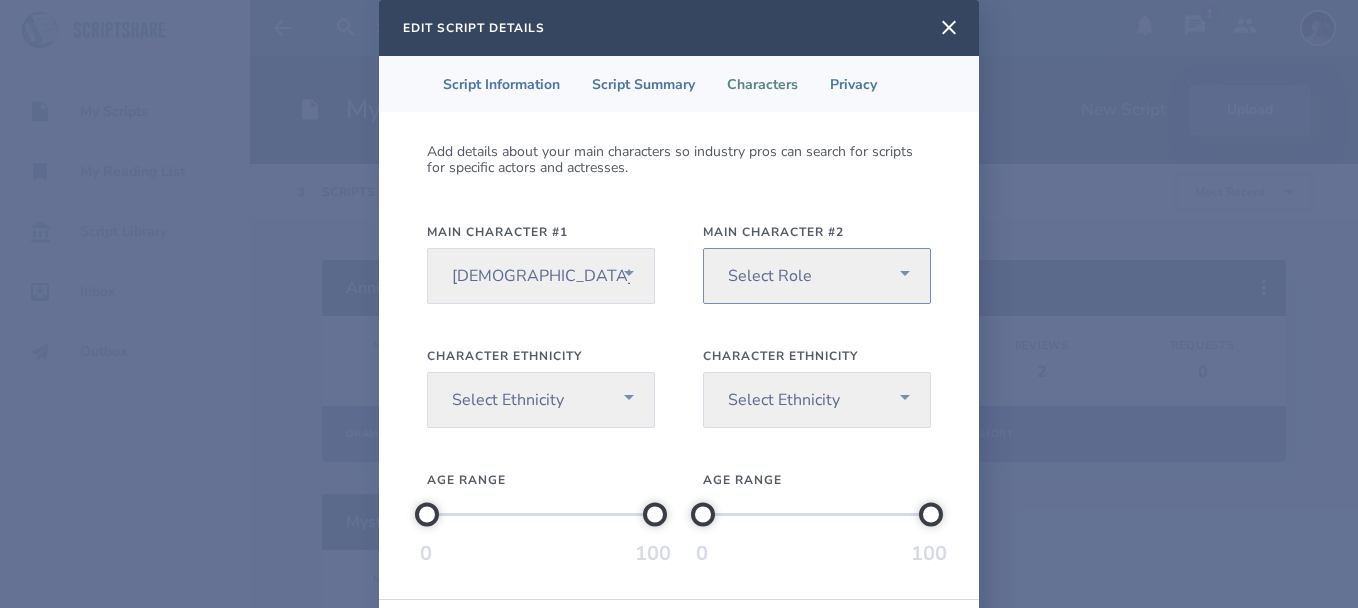 select on "2" 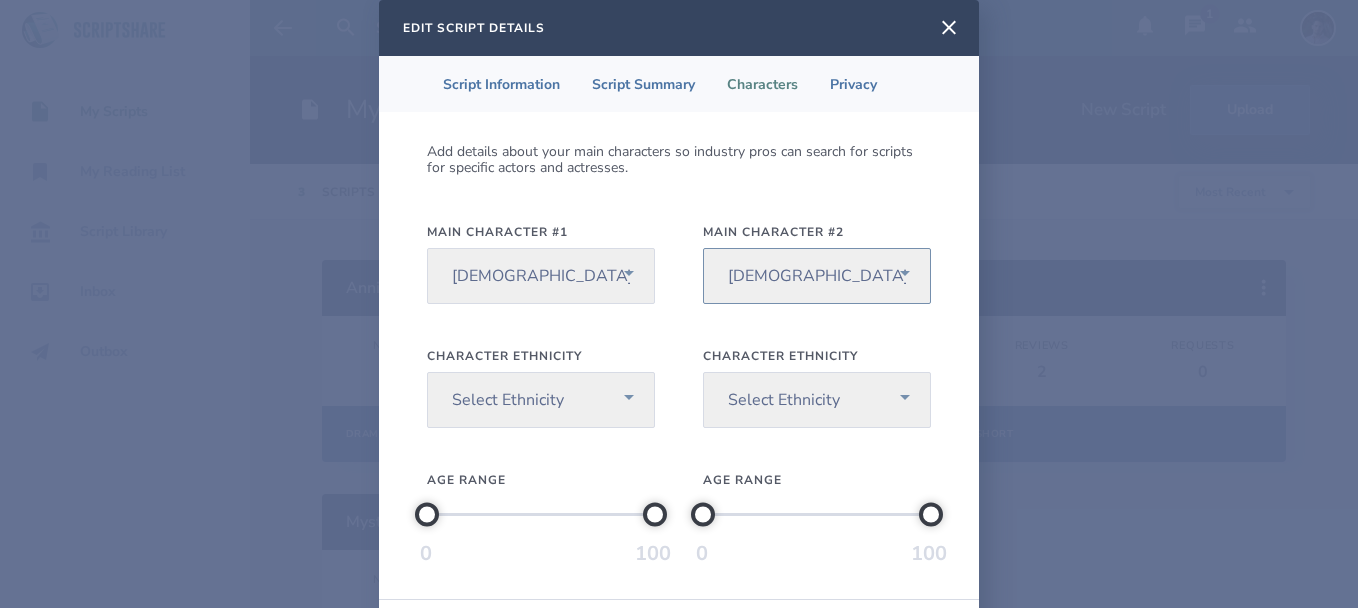 click on "Select Role [DEMOGRAPHIC_DATA] Lead [DEMOGRAPHIC_DATA] Lead Non-gender Specific" at bounding box center (817, 276) 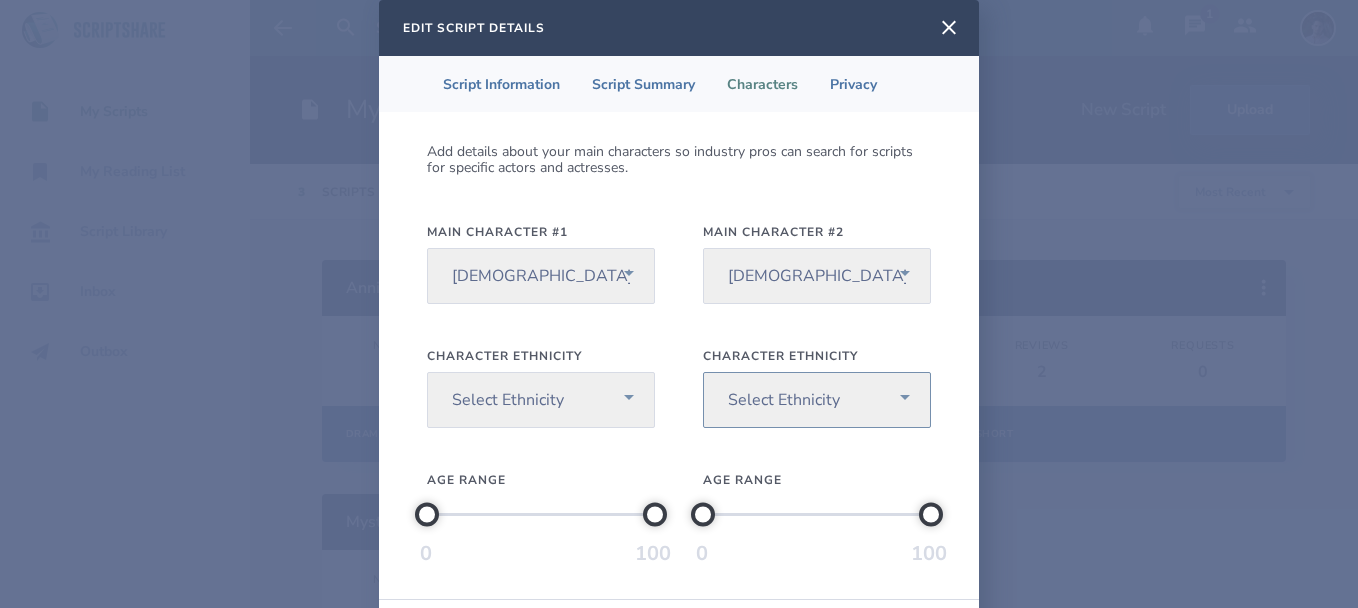 click on "Select Ethnicity [DEMOGRAPHIC_DATA] / [US_STATE][DEMOGRAPHIC_DATA] Black / [DEMOGRAPHIC_DATA] Descent [DEMOGRAPHIC_DATA] / Hispanic Middle Eastern [DEMOGRAPHIC_DATA] / Indian [DEMOGRAPHIC_DATA] / [DEMOGRAPHIC_DATA] [DEMOGRAPHIC_DATA] / European Descent Ethnicity not specified" at bounding box center (817, 400) 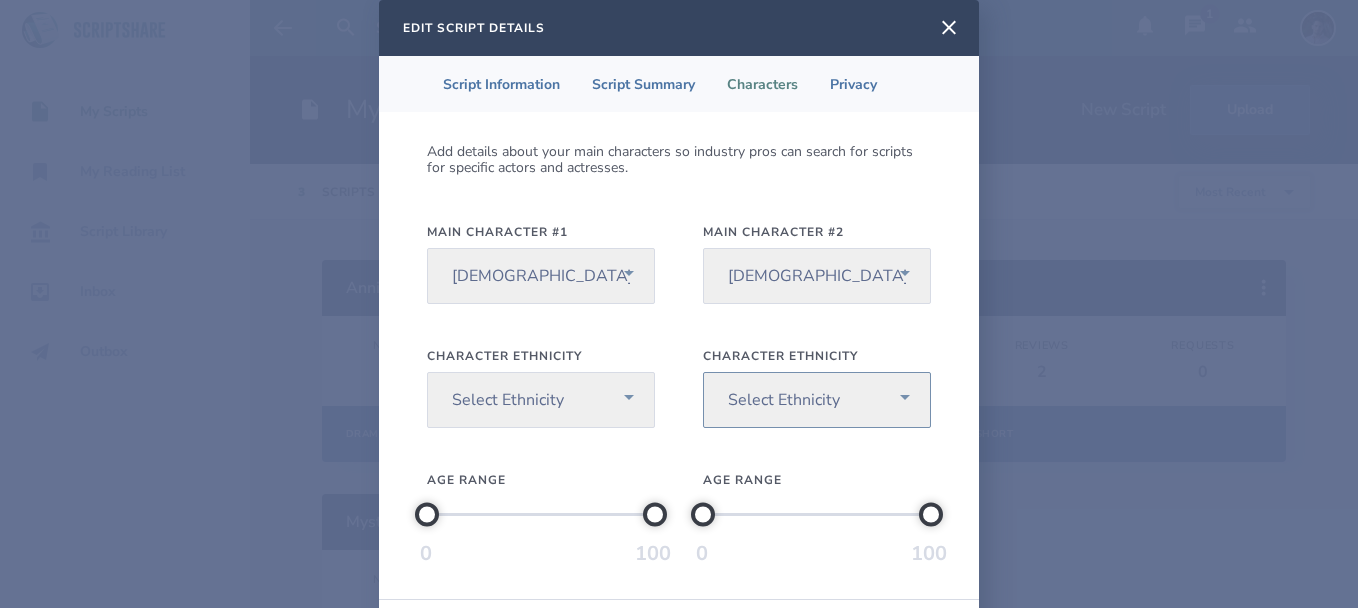 select on "8" 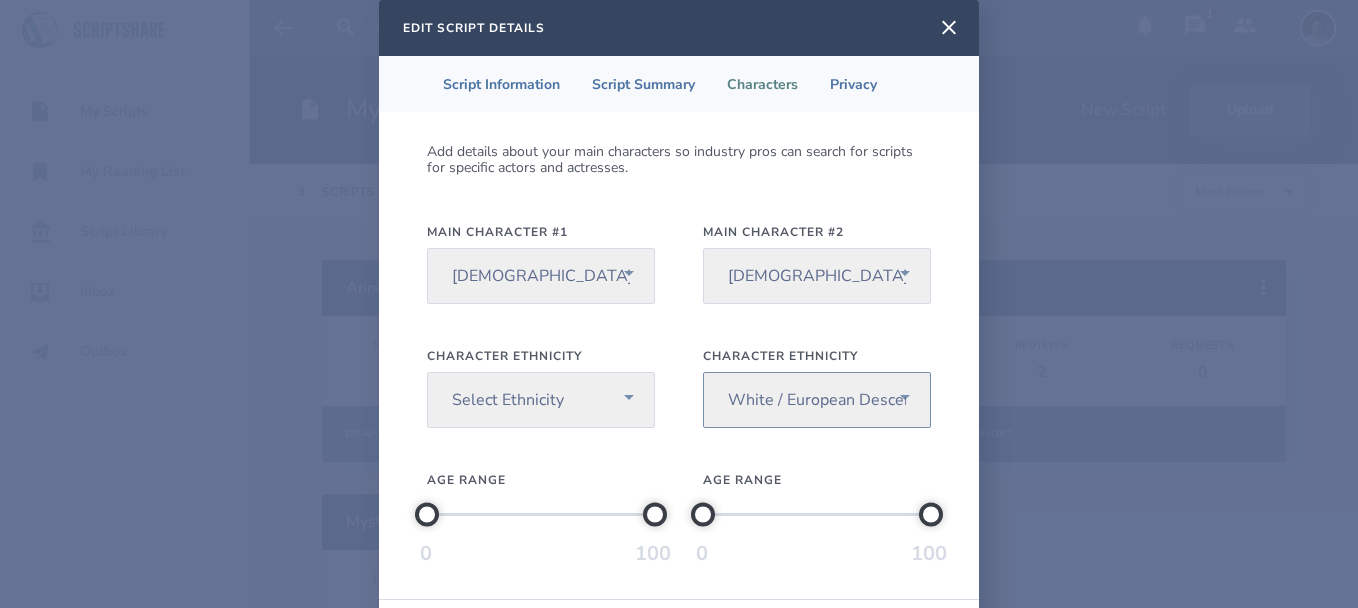click on "Select Ethnicity [DEMOGRAPHIC_DATA] / [US_STATE][DEMOGRAPHIC_DATA] Black / [DEMOGRAPHIC_DATA] Descent [DEMOGRAPHIC_DATA] / Hispanic Middle Eastern [DEMOGRAPHIC_DATA] / Indian [DEMOGRAPHIC_DATA] / [DEMOGRAPHIC_DATA] [DEMOGRAPHIC_DATA] / European Descent Ethnicity not specified" at bounding box center (817, 400) 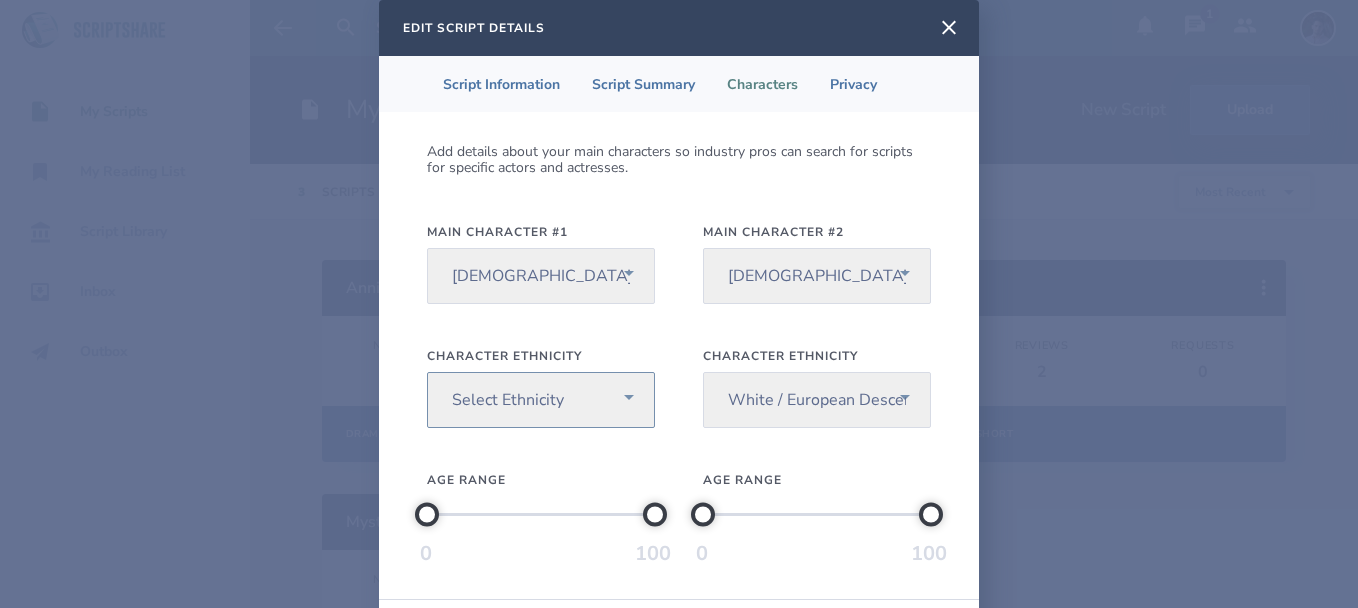 click on "Select Ethnicity [DEMOGRAPHIC_DATA] / [US_STATE][DEMOGRAPHIC_DATA] Black / [DEMOGRAPHIC_DATA] Descent [DEMOGRAPHIC_DATA] / Hispanic Middle Eastern [DEMOGRAPHIC_DATA] / Indian [DEMOGRAPHIC_DATA] / [DEMOGRAPHIC_DATA] [DEMOGRAPHIC_DATA] / European Descent Ethnicity not specified" at bounding box center [541, 400] 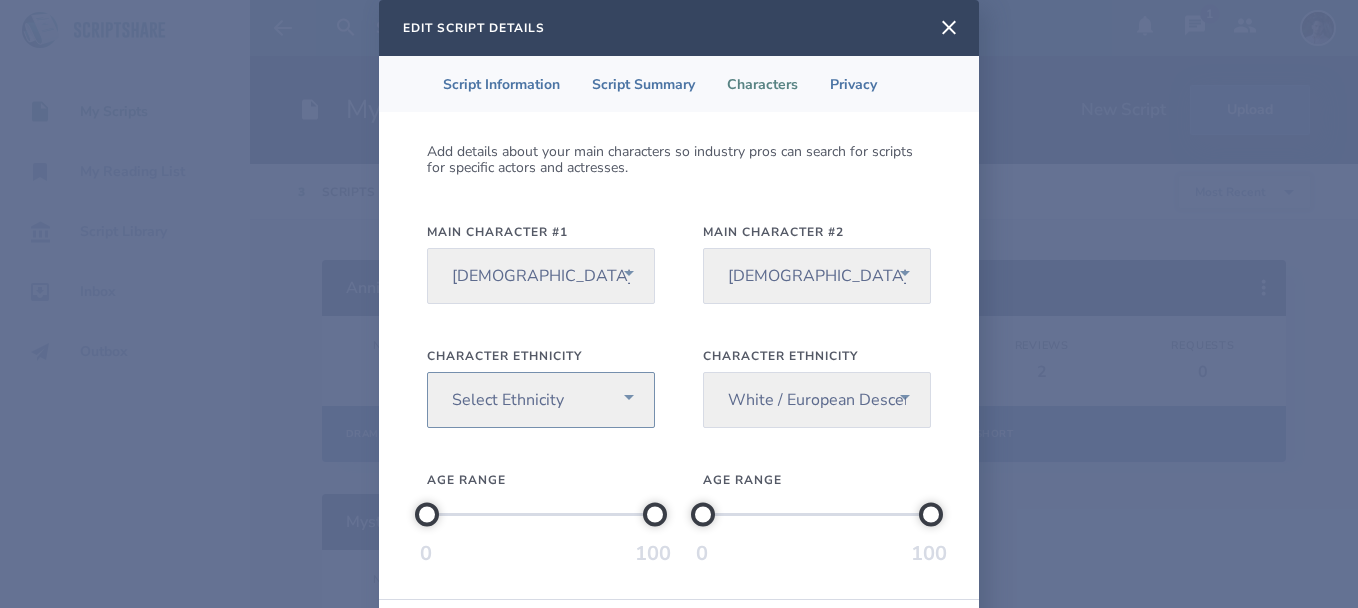 select on "8" 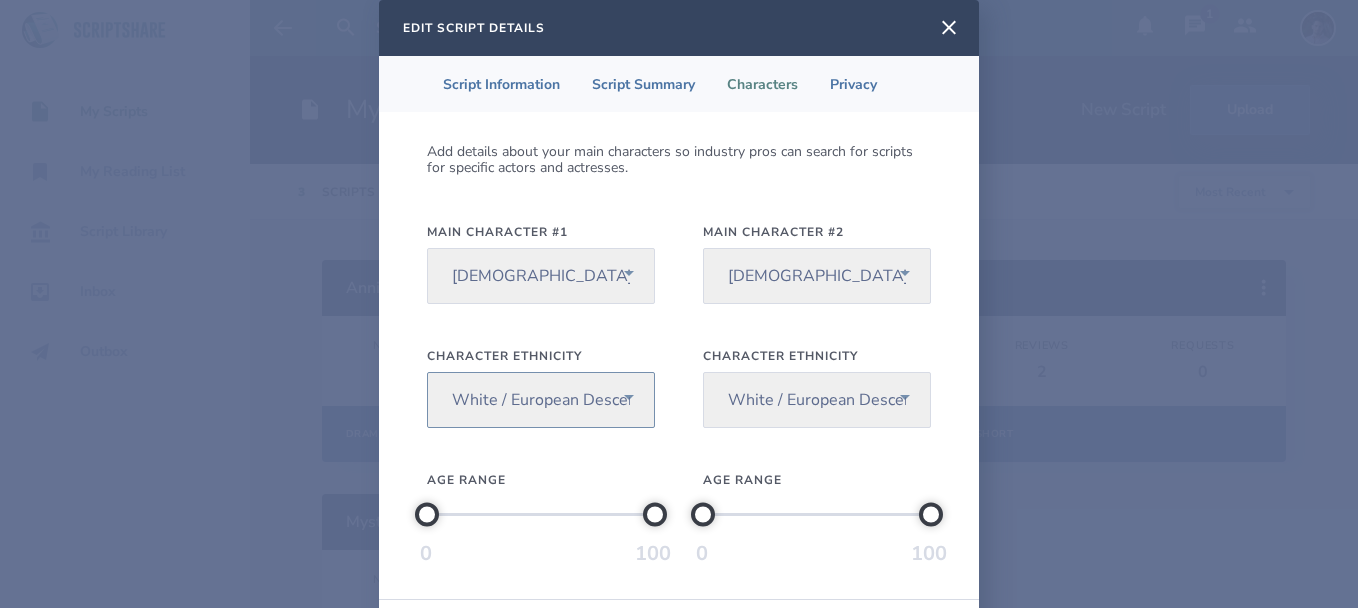 click on "Select Ethnicity [DEMOGRAPHIC_DATA] / [US_STATE][DEMOGRAPHIC_DATA] Black / [DEMOGRAPHIC_DATA] Descent [DEMOGRAPHIC_DATA] / Hispanic Middle Eastern [DEMOGRAPHIC_DATA] / Indian [DEMOGRAPHIC_DATA] / [DEMOGRAPHIC_DATA] [DEMOGRAPHIC_DATA] / European Descent Ethnicity not specified" at bounding box center (541, 400) 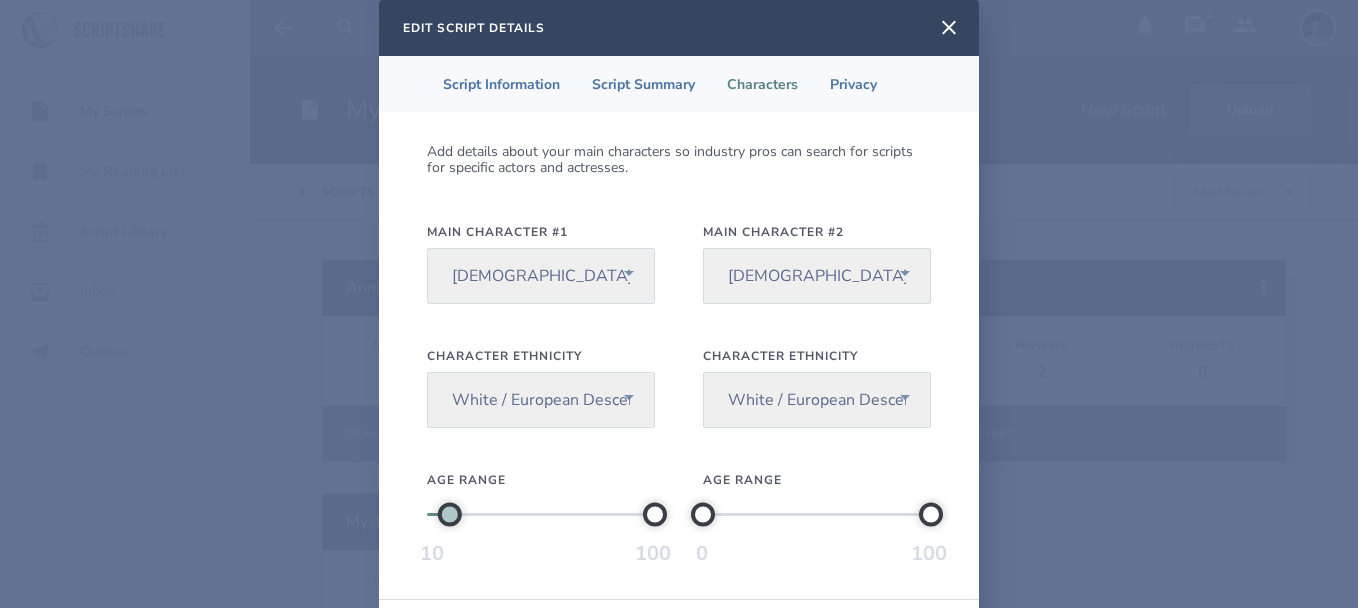 drag, startPoint x: 421, startPoint y: 515, endPoint x: 442, endPoint y: 519, distance: 21.377558 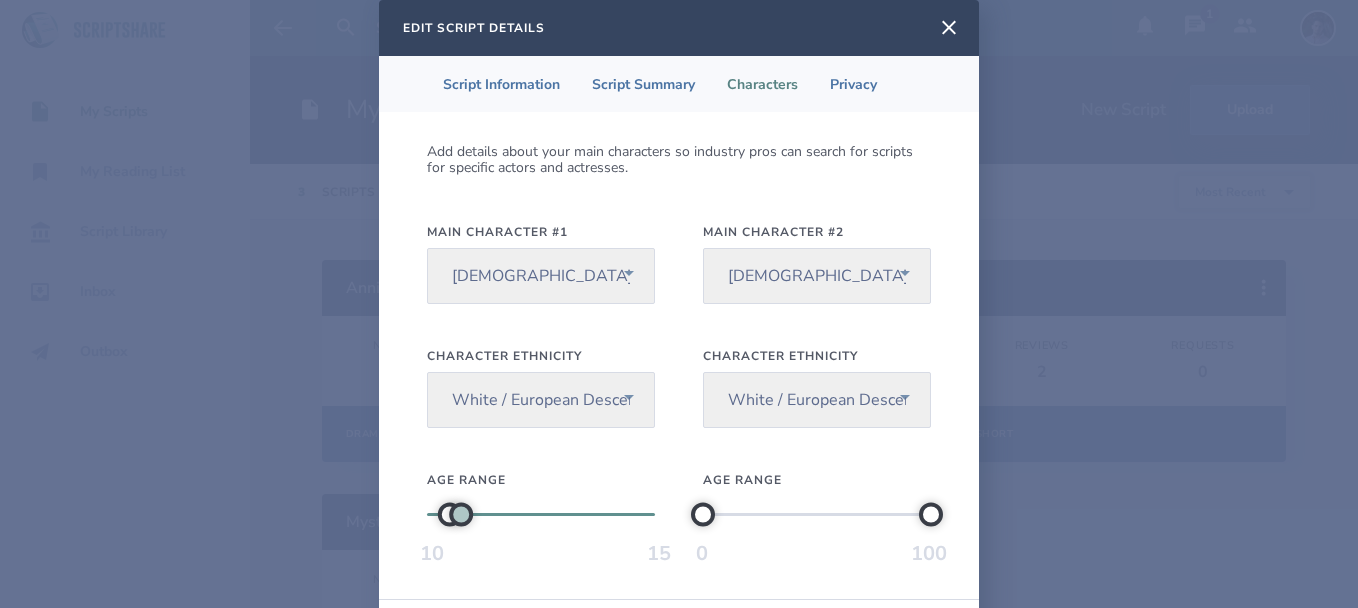 drag, startPoint x: 647, startPoint y: 516, endPoint x: 453, endPoint y: 520, distance: 194.04123 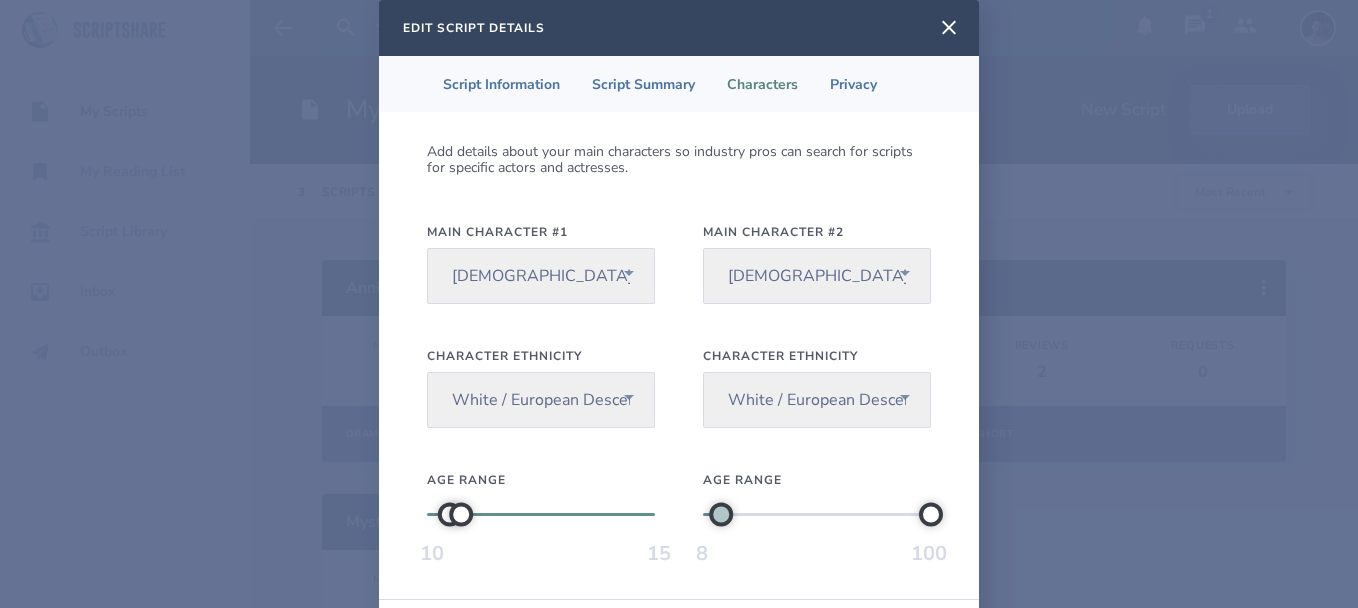 drag, startPoint x: 691, startPoint y: 521, endPoint x: 716, endPoint y: 533, distance: 27.730848 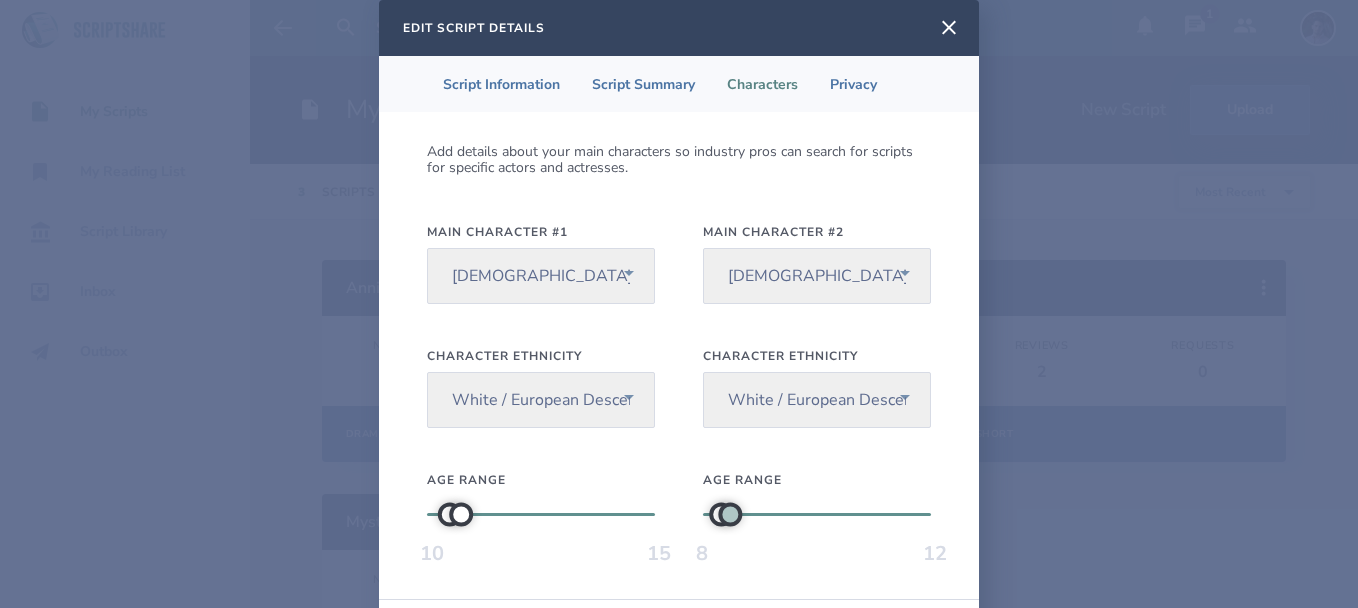 drag, startPoint x: 920, startPoint y: 509, endPoint x: 725, endPoint y: 518, distance: 195.20758 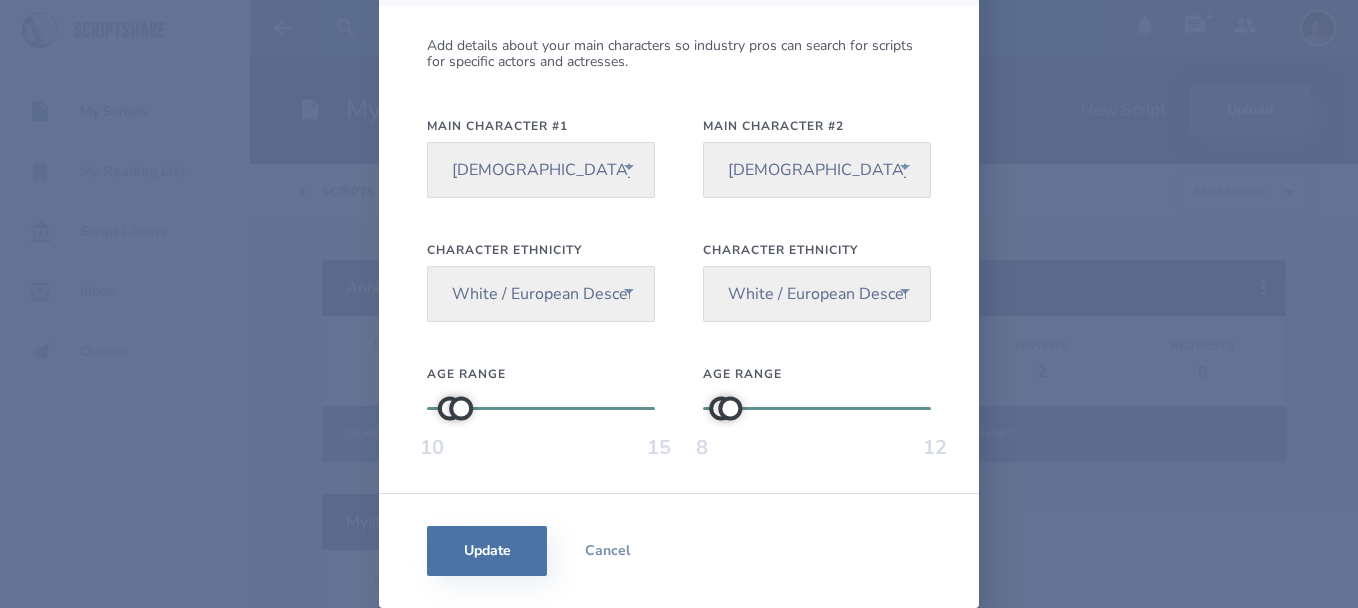 scroll, scrollTop: 0, scrollLeft: 0, axis: both 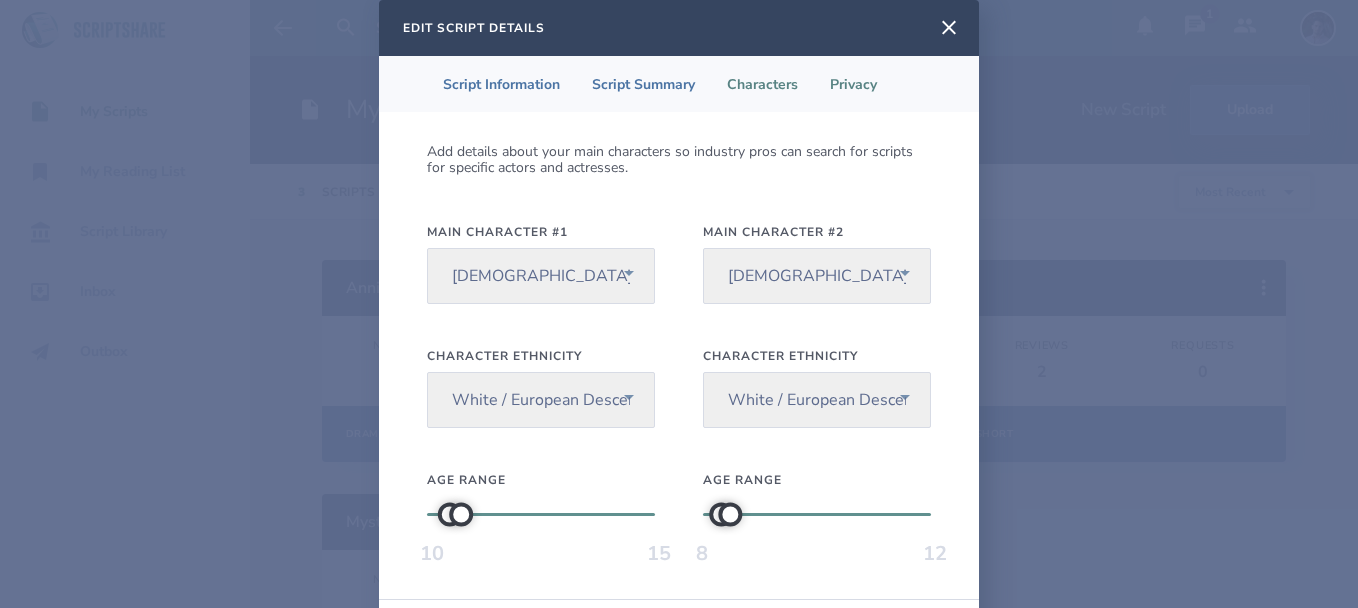 click on "Privacy" at bounding box center (853, 84) 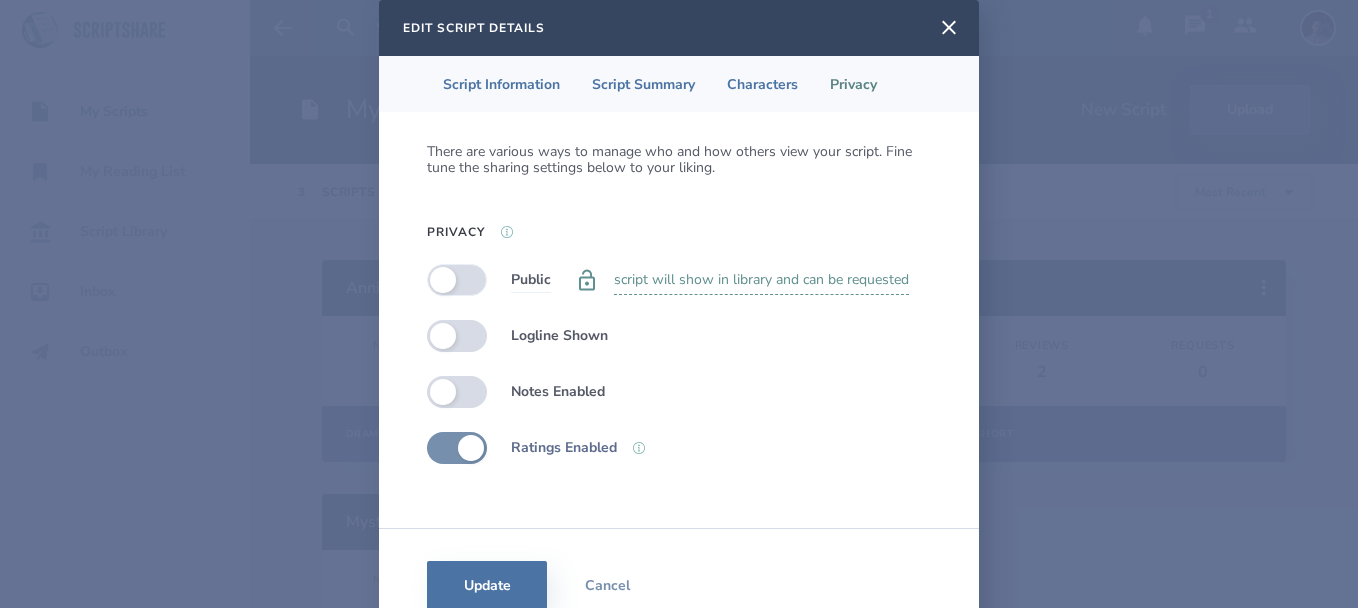 click at bounding box center [457, 280] 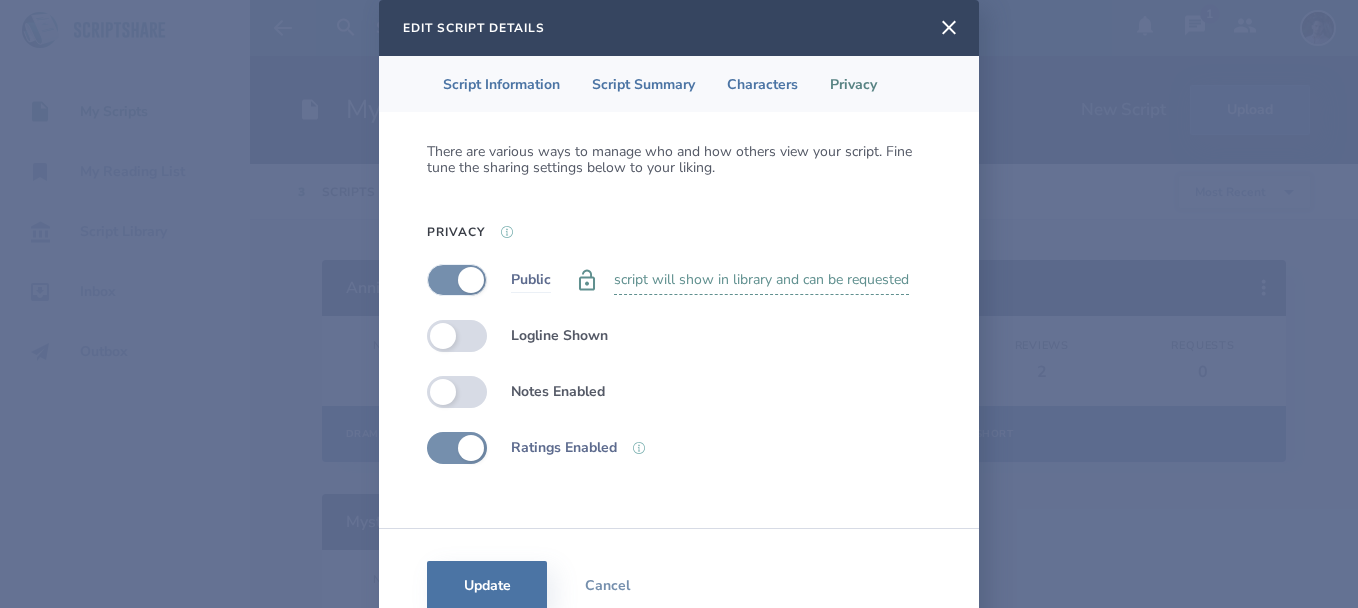 checkbox on "true" 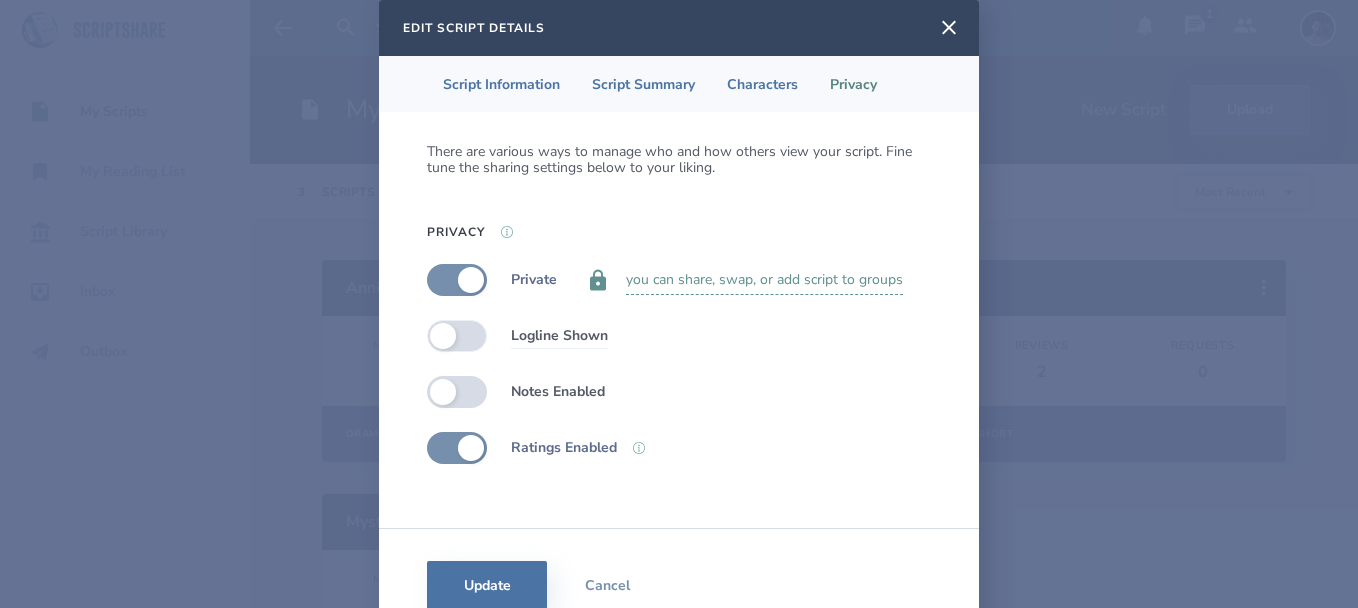 click at bounding box center (457, 336) 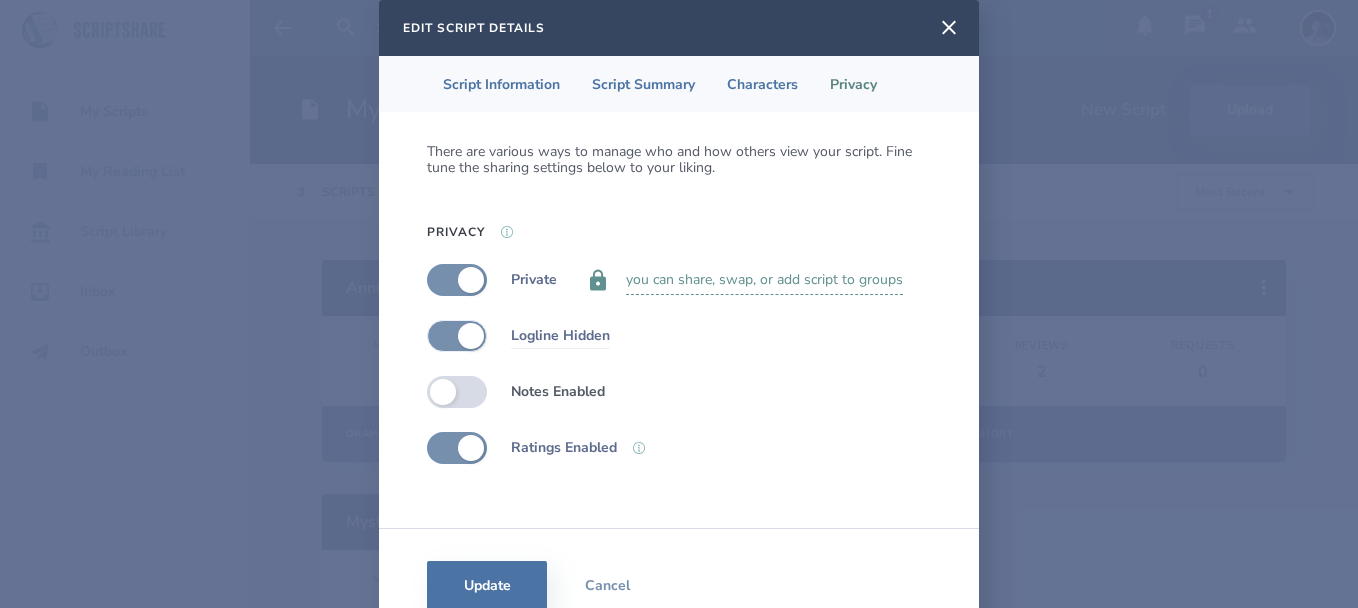 click at bounding box center (457, 336) 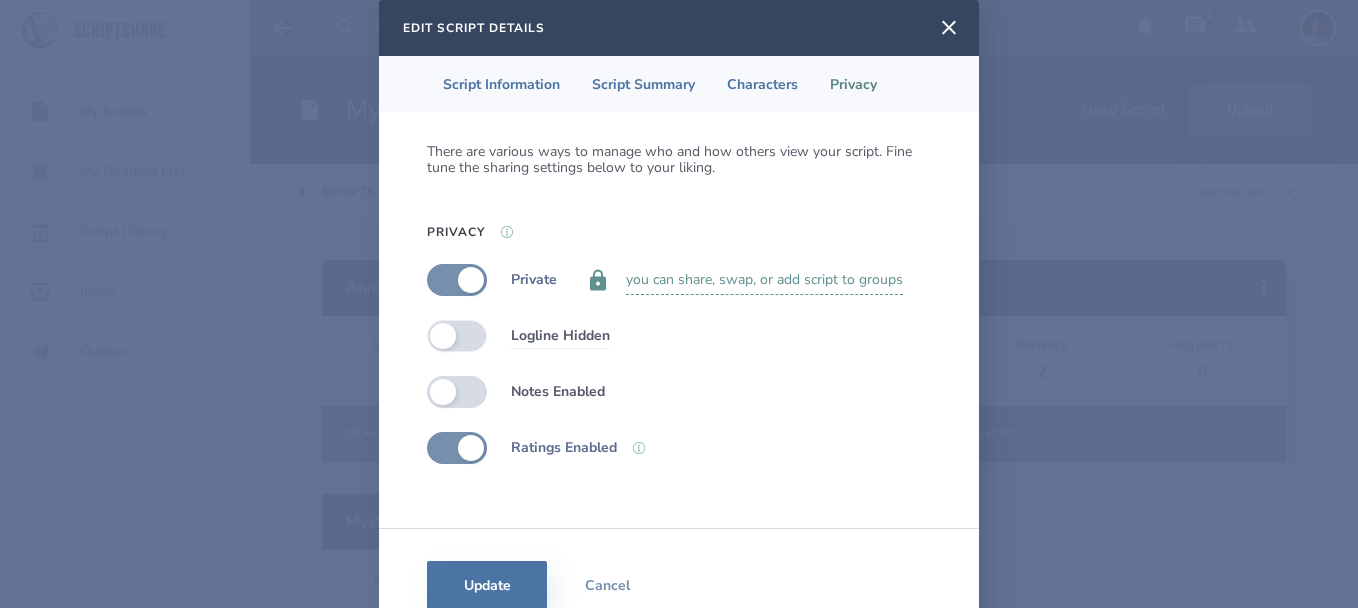 checkbox on "false" 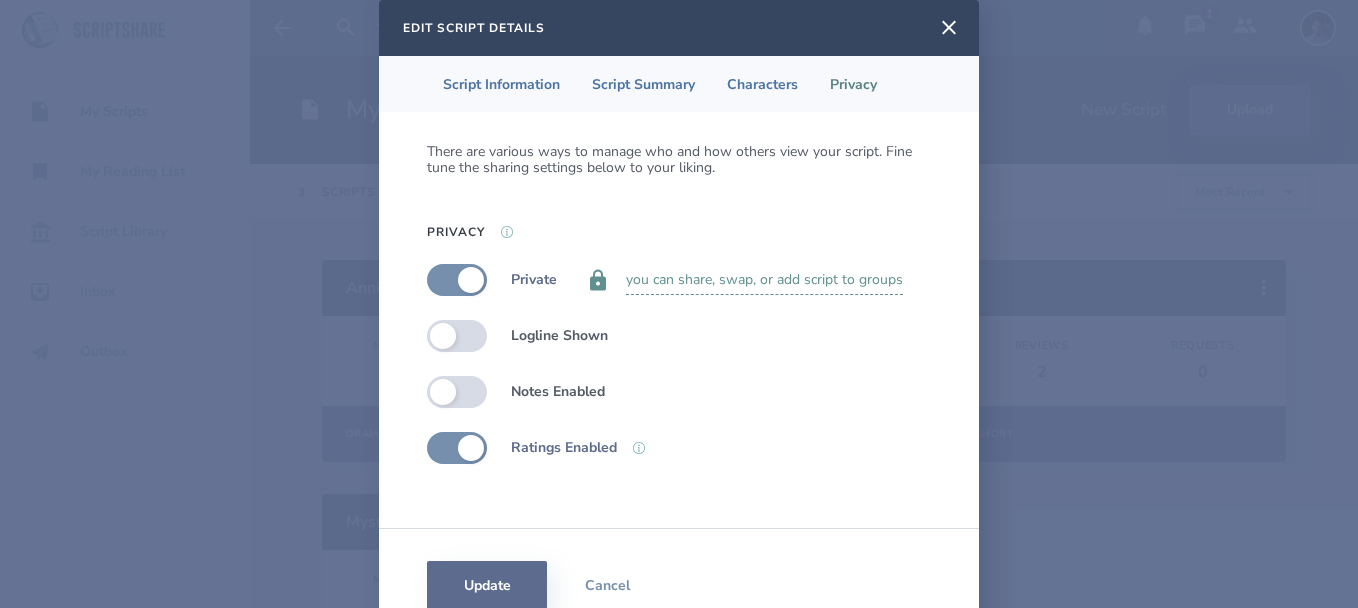 click on "Update" at bounding box center [487, 586] 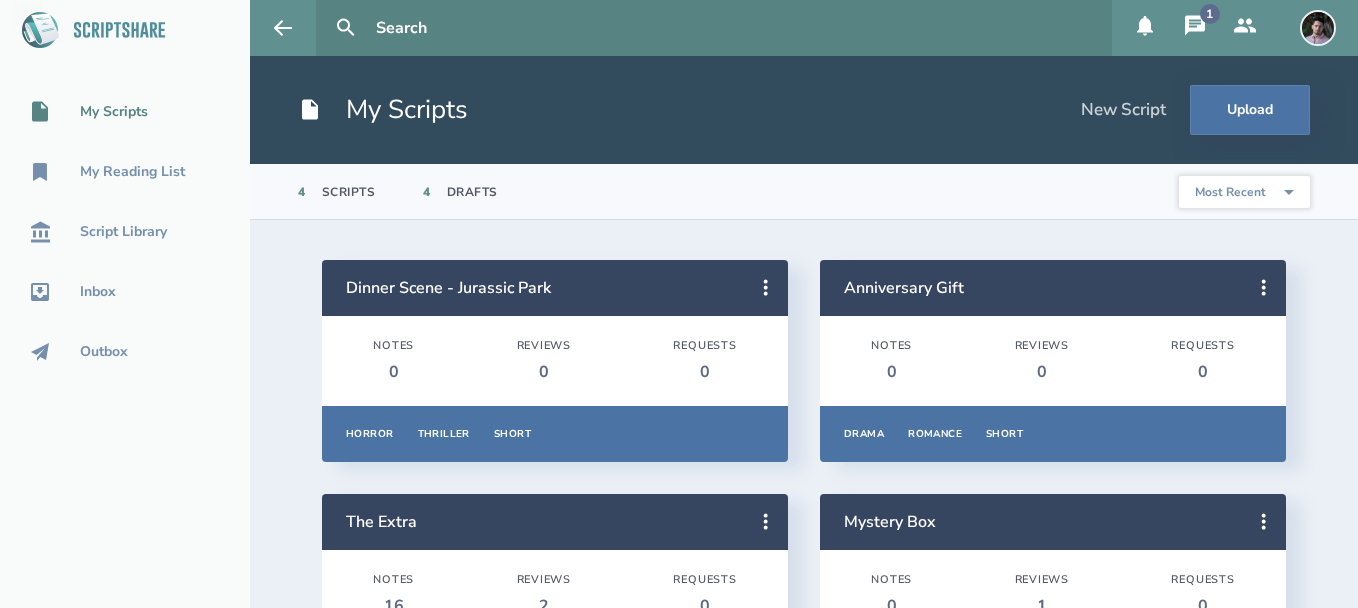 scroll, scrollTop: 128, scrollLeft: 0, axis: vertical 